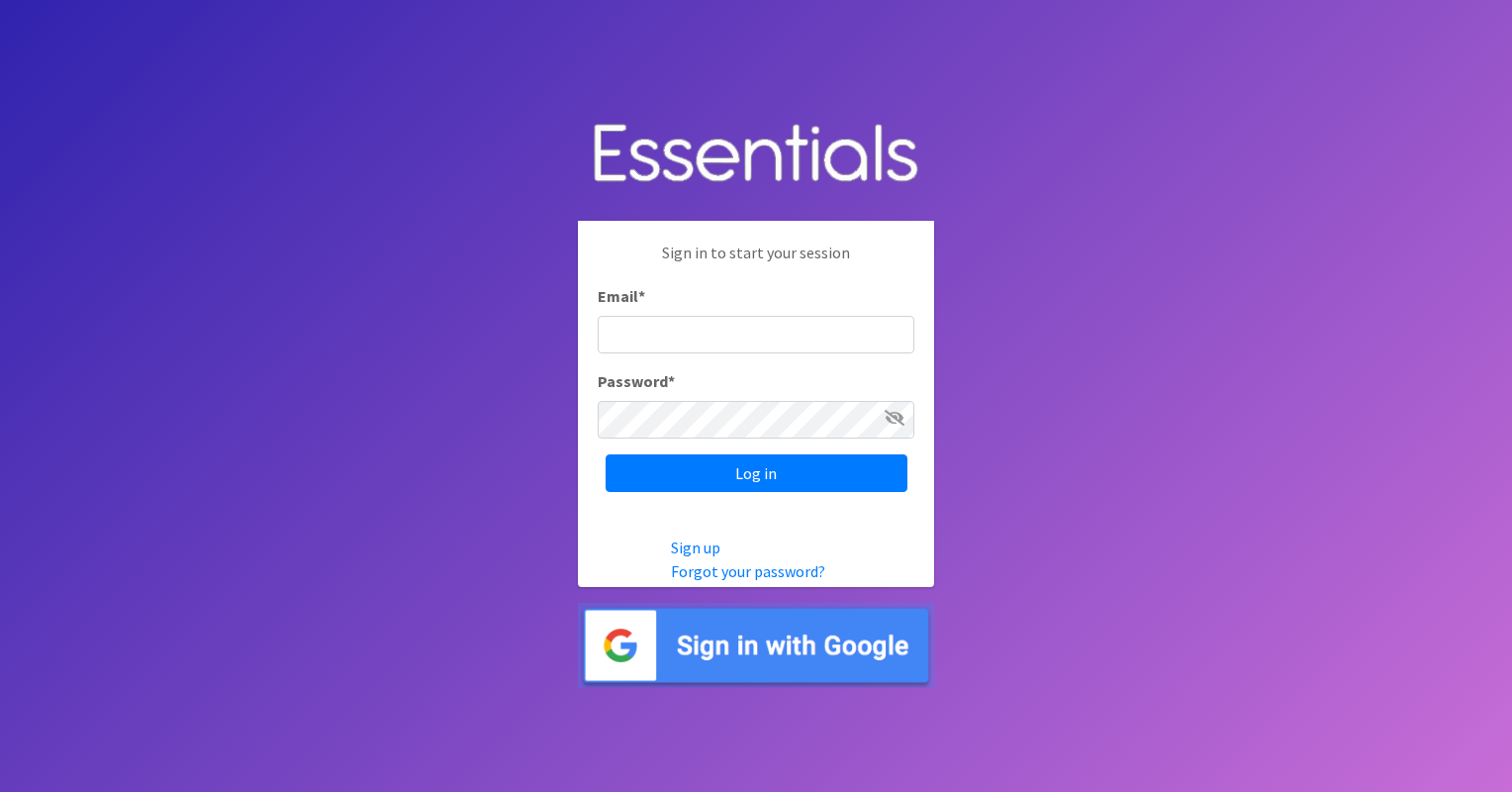 scroll, scrollTop: 0, scrollLeft: 0, axis: both 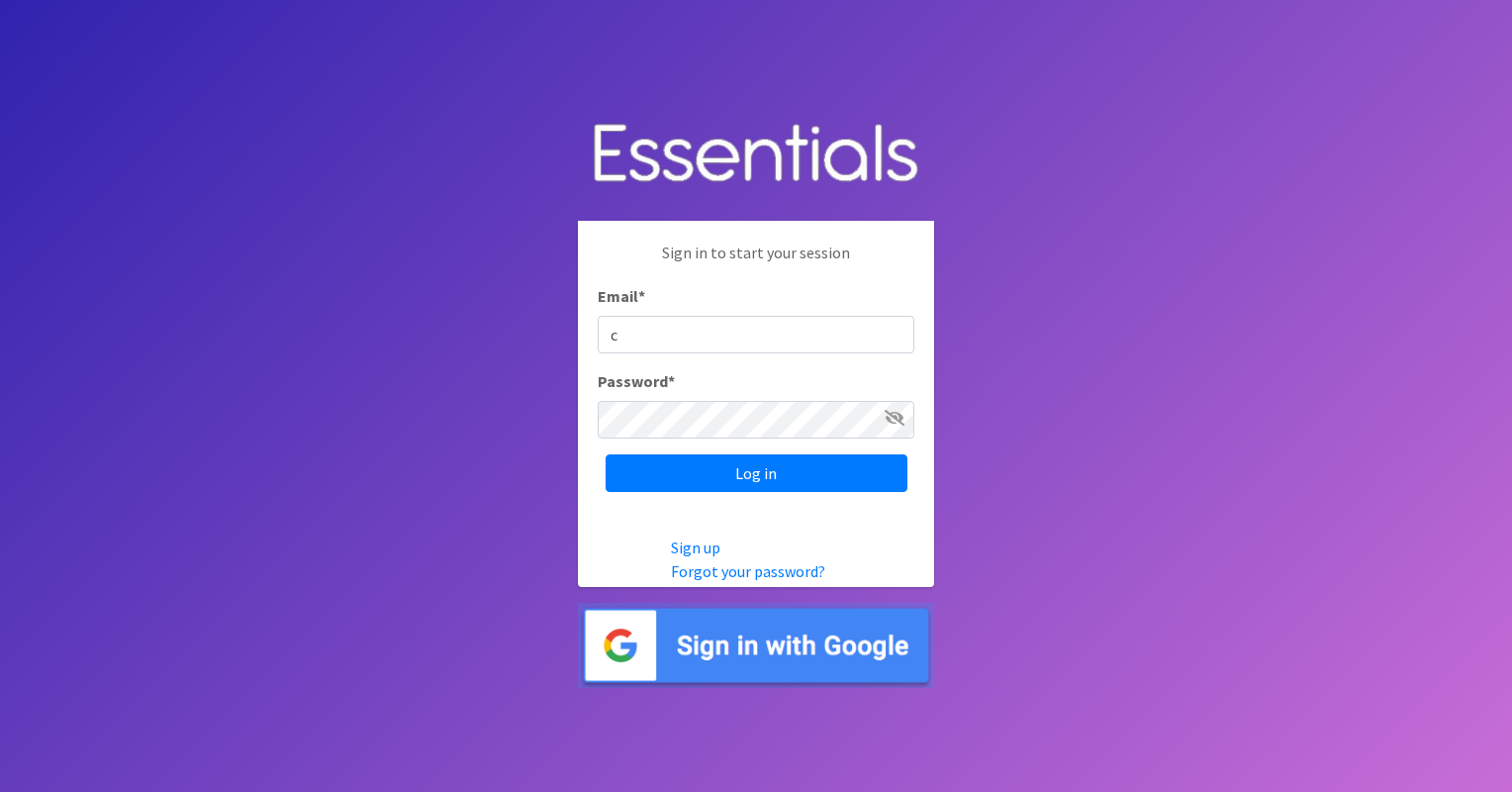 type on "[EMAIL]" 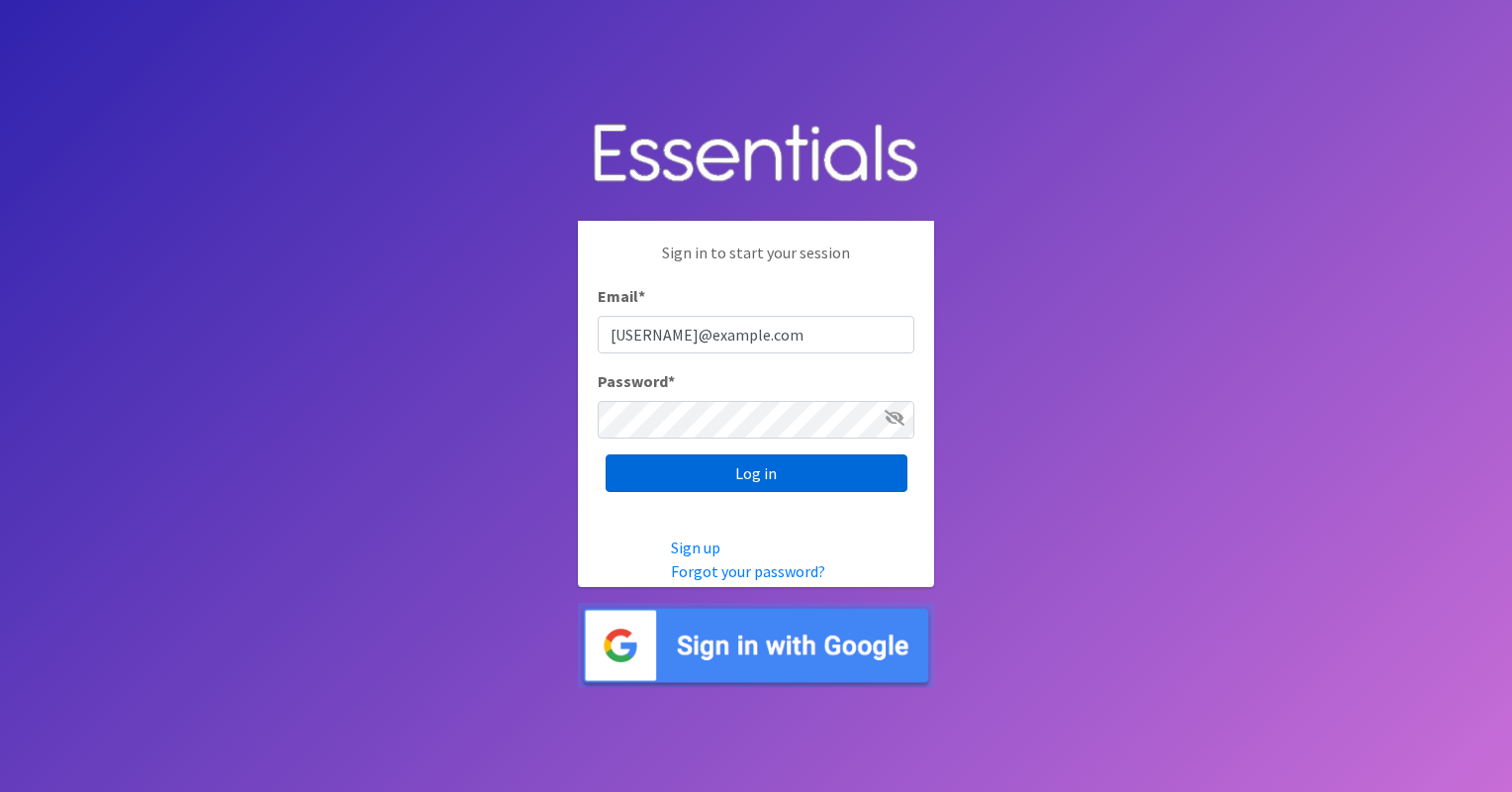 click on "Log in" at bounding box center (756, 473) 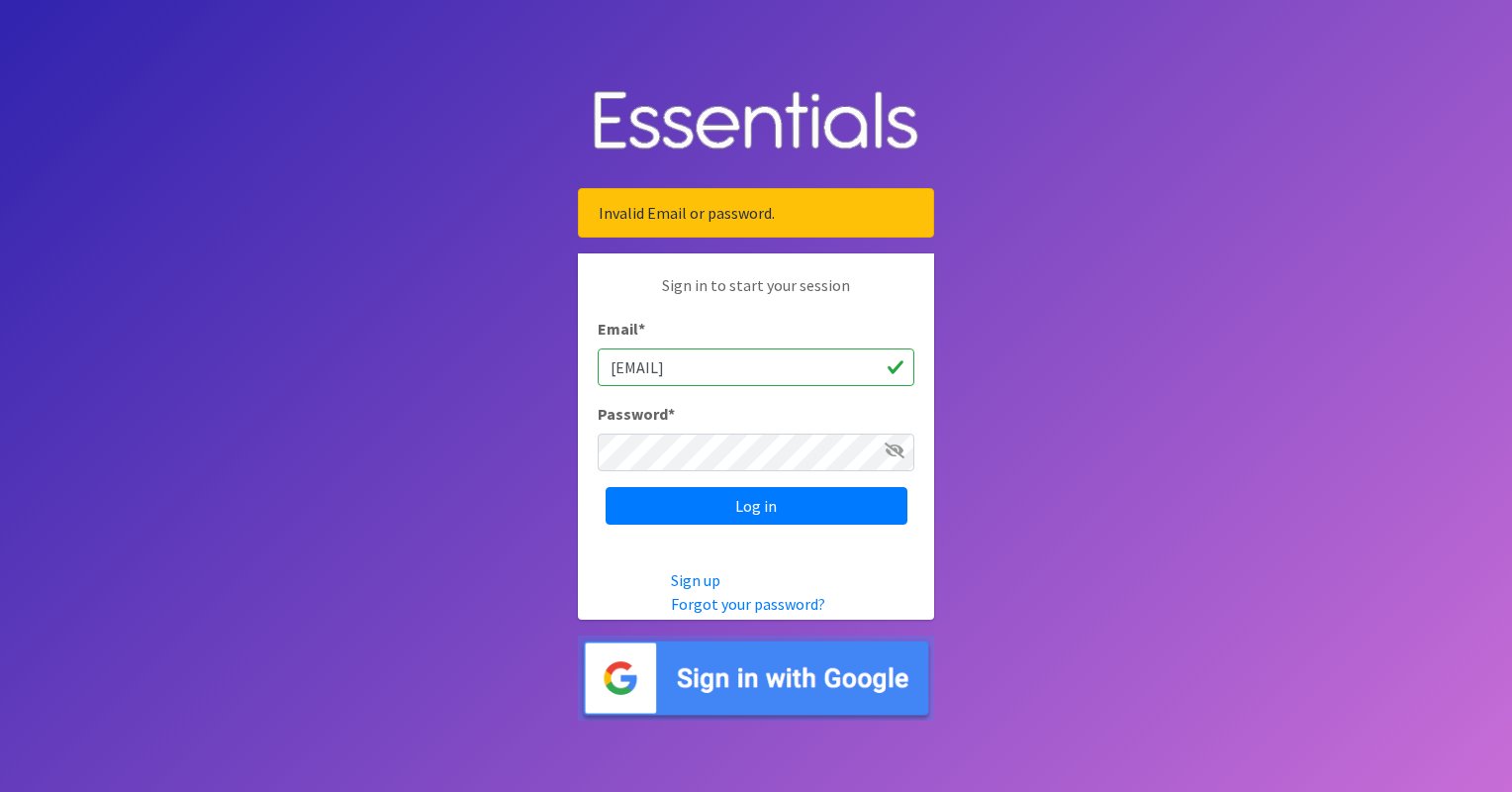 scroll, scrollTop: 0, scrollLeft: 0, axis: both 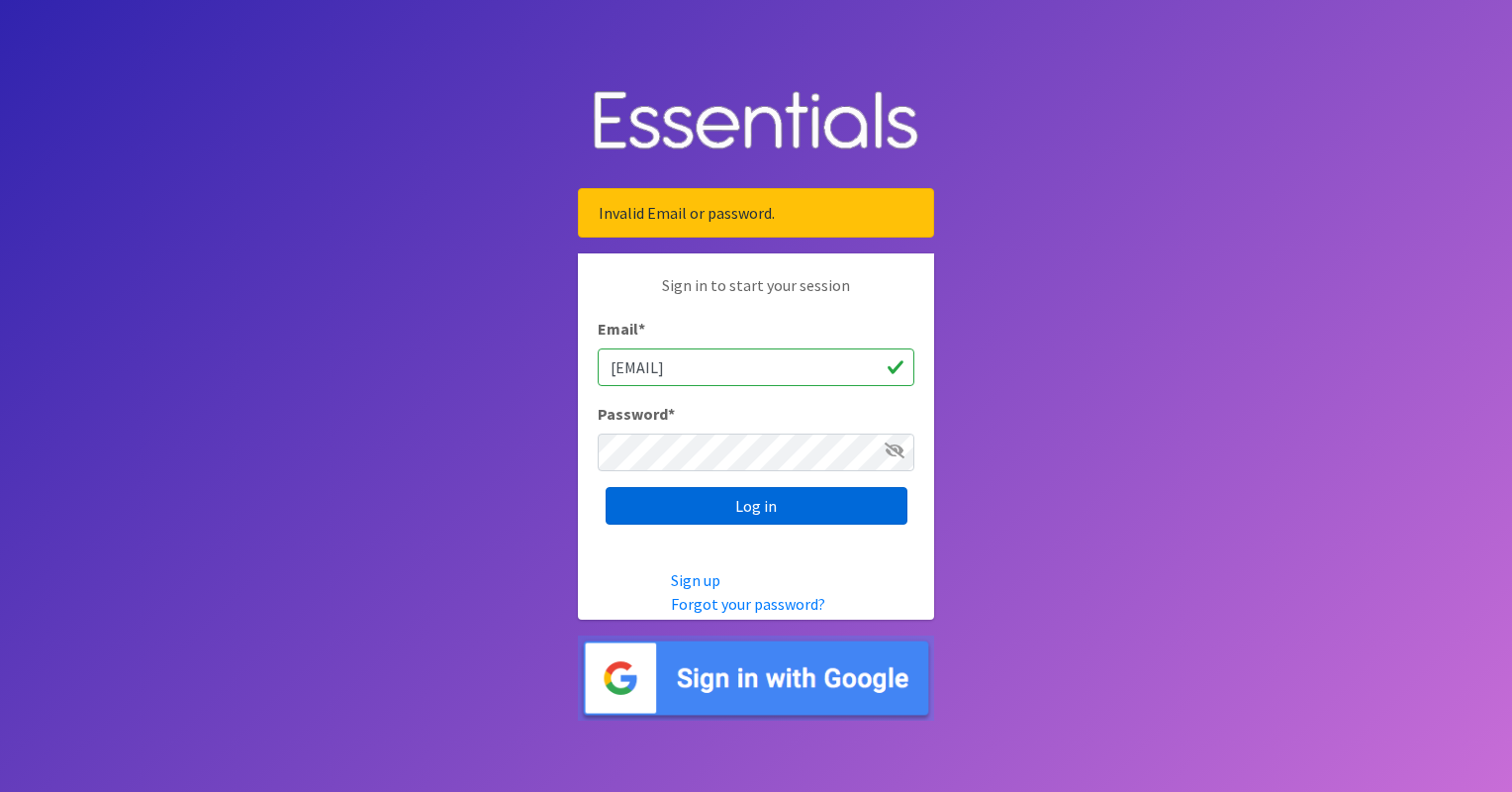 click on "Log in" at bounding box center (756, 506) 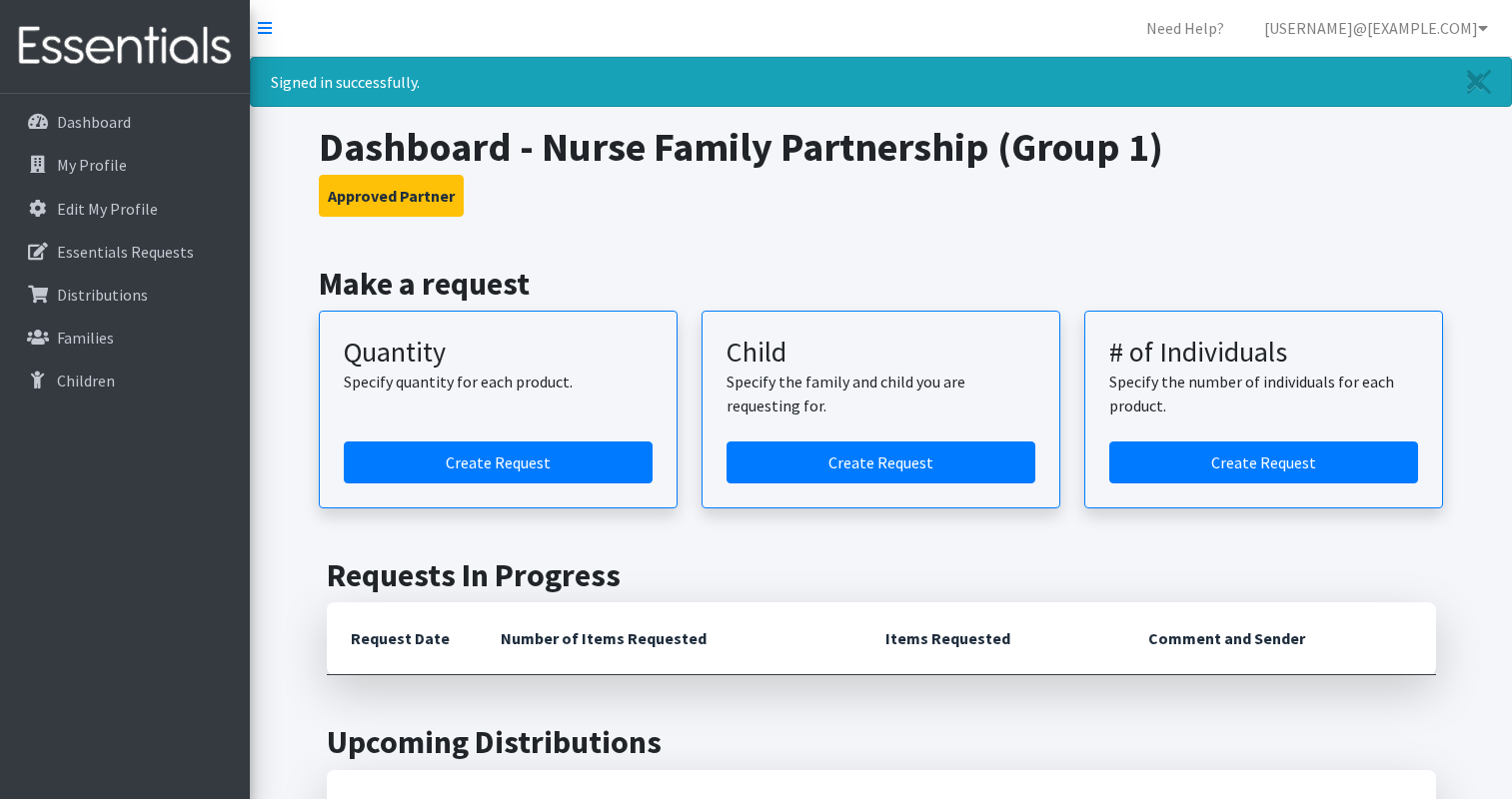 scroll, scrollTop: 0, scrollLeft: 0, axis: both 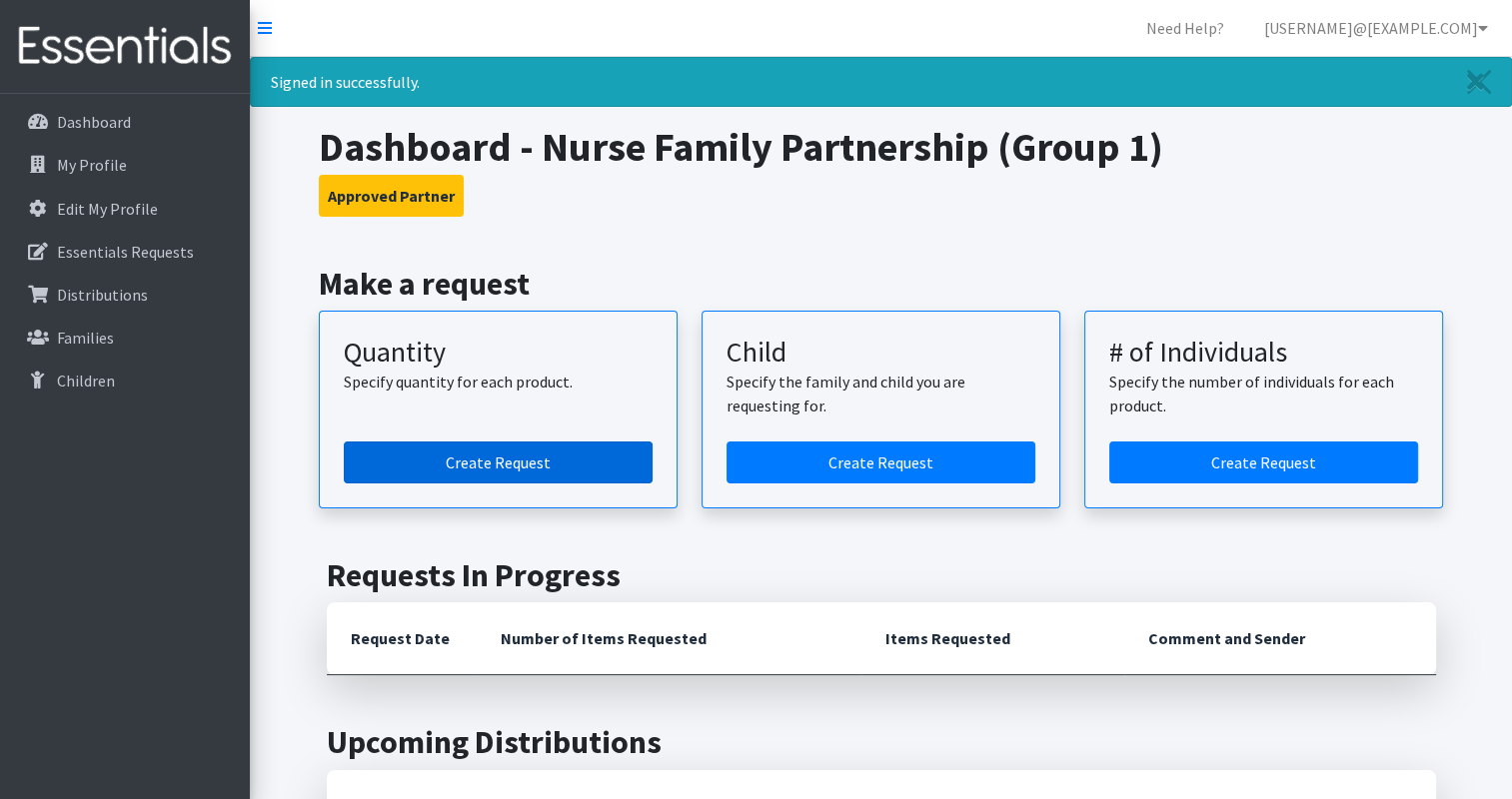 click on "Create Request" at bounding box center [498, 462] 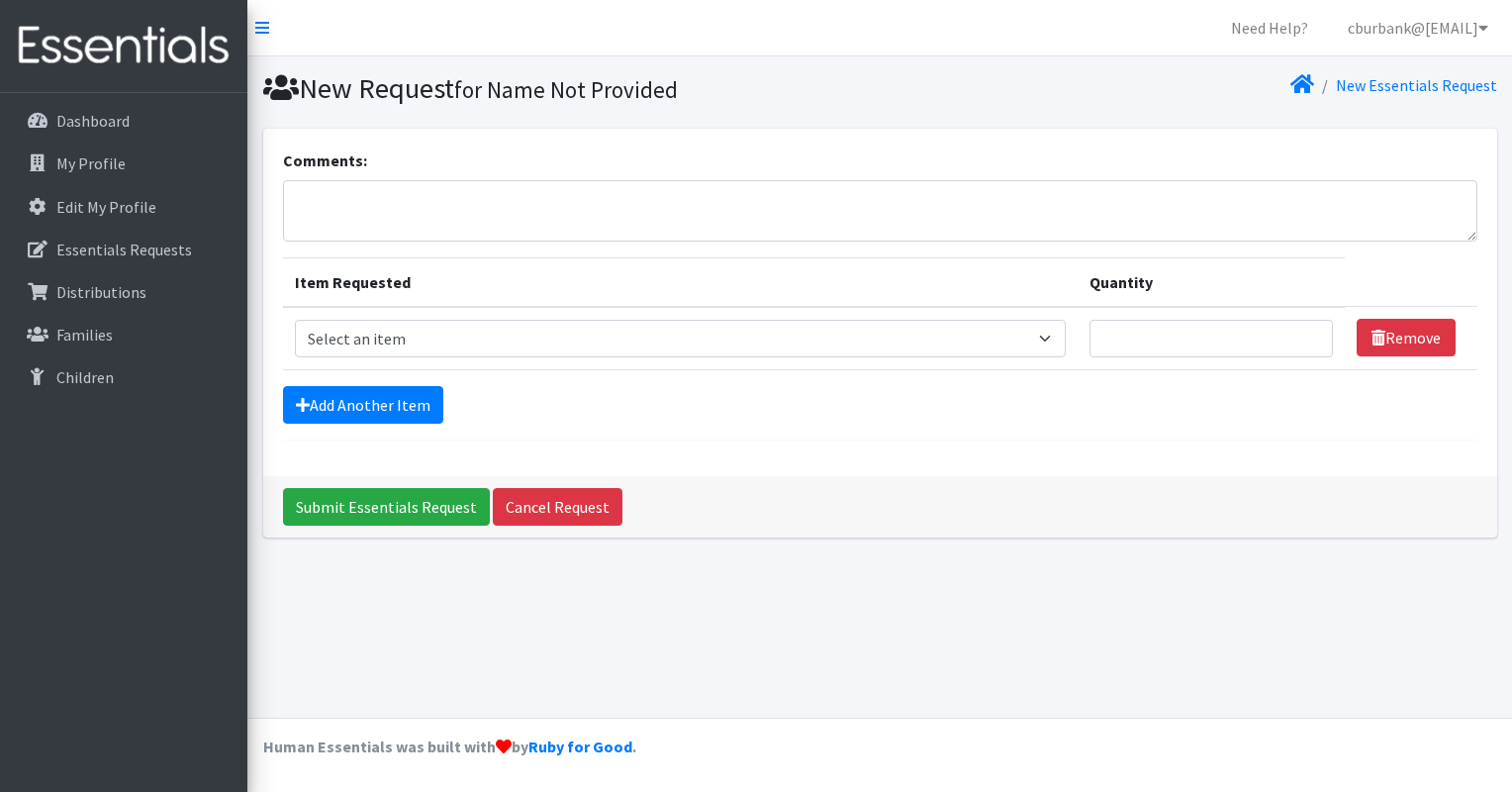 scroll, scrollTop: 0, scrollLeft: 0, axis: both 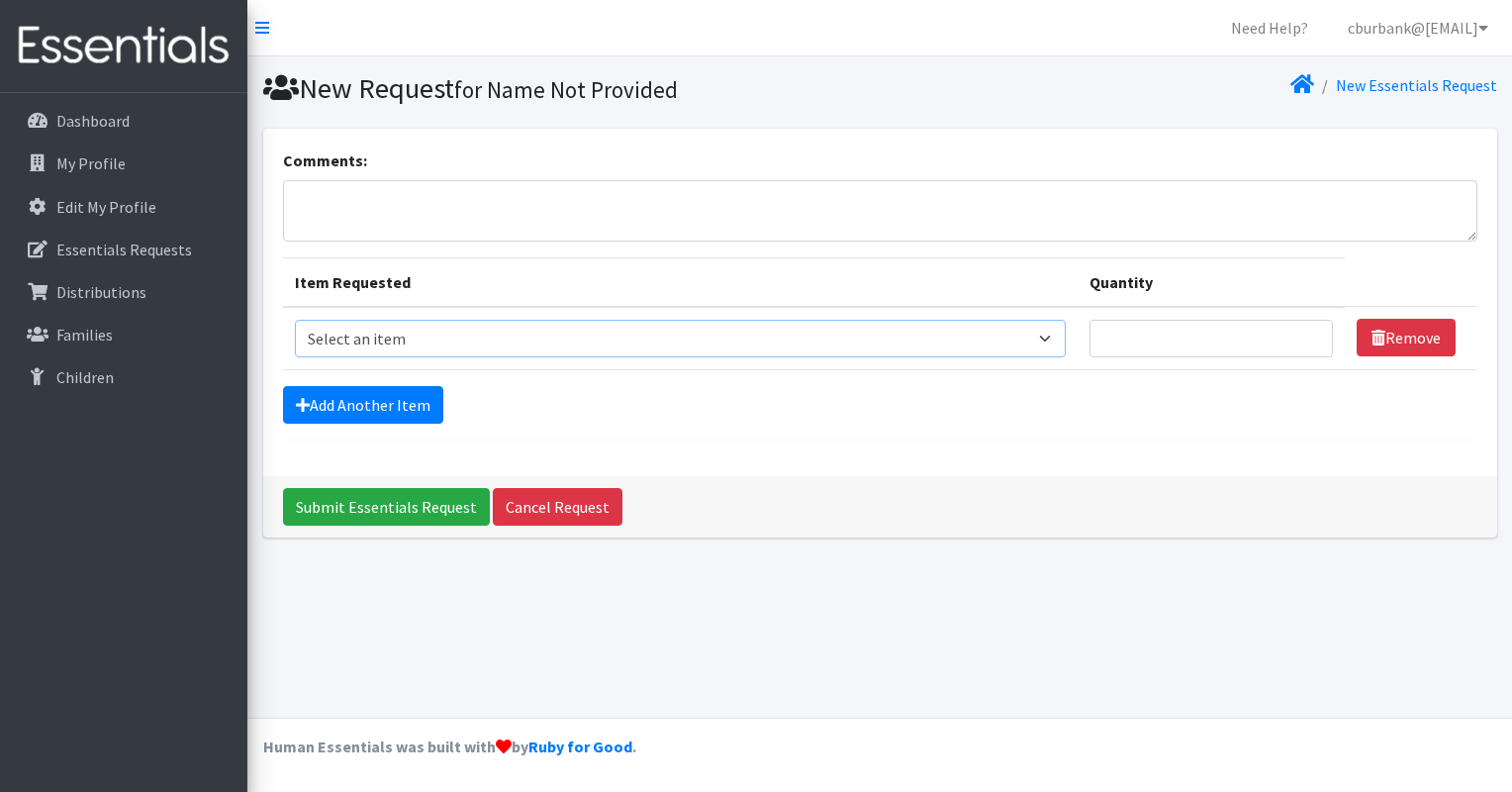 click on "Select an item
Period Supplies: Mixed Kits (order by bag)
Applicator-free tampon
Health fair packs (in a small bag 1 pantiliner and 1 pad with a walk-up distribution flyer)
Menstraul Disks
Period Supplies: First Period Kits (order by bag)
Period Supplies: Pad Kits (order by bag)
Period Supplies: Tampon Kits (order by bag)
Reusable Cups
Reuseable pads pack of 2.
Size 0/Newborn
Size 1
Size 2
Size 3
Size 4
Size 5
Size 6
Size 7 (availability may vary)
Size Preemie (availability may vary)
Training Pant 2T-3T
Training Pant 3T-4T
Training Pant 4T-5T
health fair packets (1 diaper in multiple sizes in a small bag with a walk-up distribution flyer)
reusable underwear ( please specify size but we have very limited supply and most sizes are junior sizes" at bounding box center [681, 339] 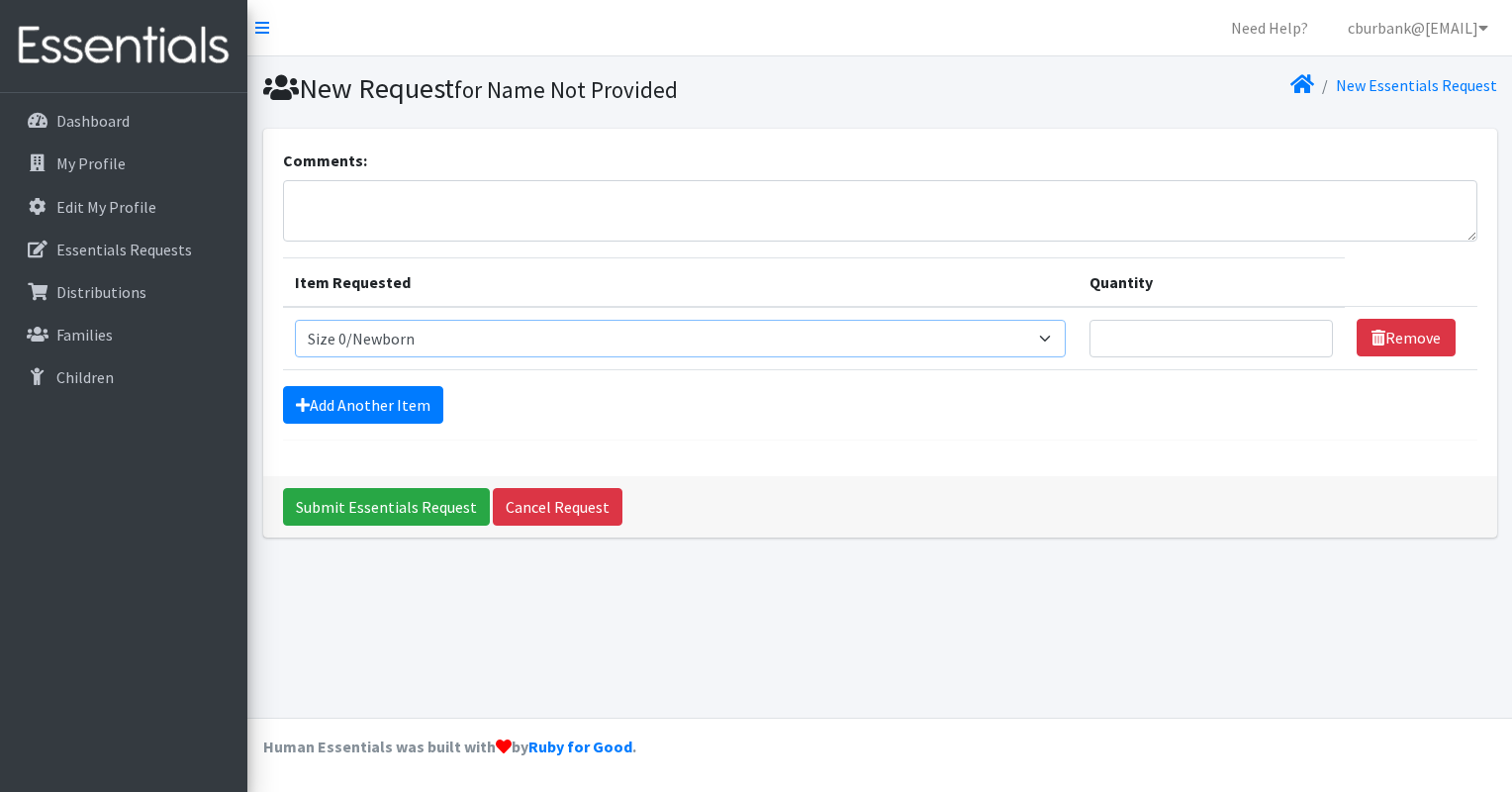 click on "Select an item
Period Supplies: Mixed Kits (order by bag)
Applicator-free tampon
Health fair packs (in a small bag 1 pantiliner and 1 pad with a walk-up distribution flyer)
Menstraul Disks
Period Supplies: First Period Kits (order by bag)
Period Supplies: Pad Kits (order by bag)
Period Supplies: Tampon Kits (order by bag)
Reusable Cups
Reuseable pads pack of 2.
Size 0/Newborn
Size 1
Size 2
Size 3
Size 4
Size 5
Size 6
Size 7 (availability may vary)
Size Preemie (availability may vary)
Training Pant 2T-3T
Training Pant 3T-4T
Training Pant 4T-5T
health fair packets (1 diaper in multiple sizes in a small bag with a walk-up distribution flyer)
reusable underwear ( please specify size but we have very limited supply and most sizes are junior sizes" at bounding box center [681, 339] 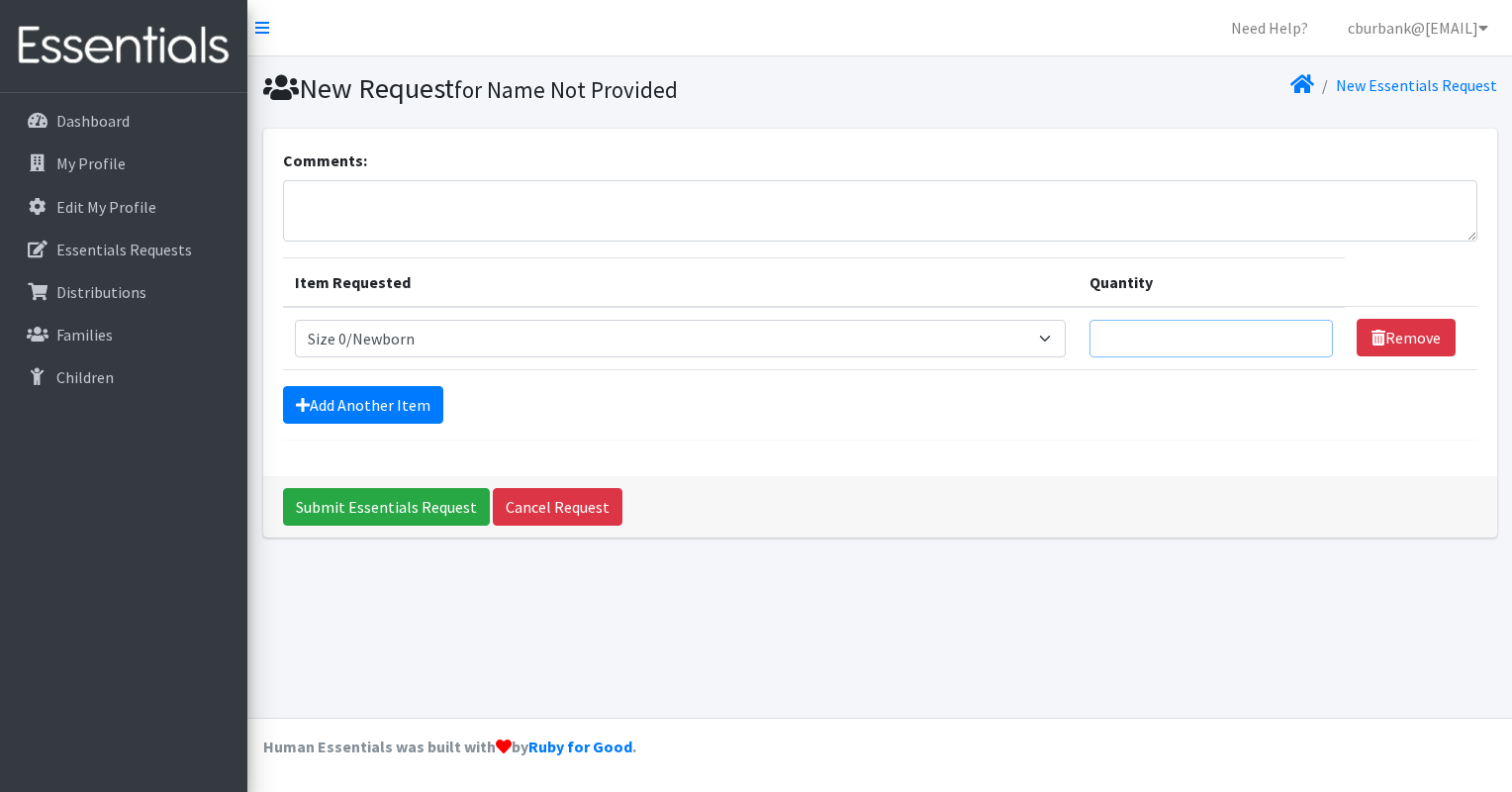 click on "Quantity" at bounding box center (1211, 339) 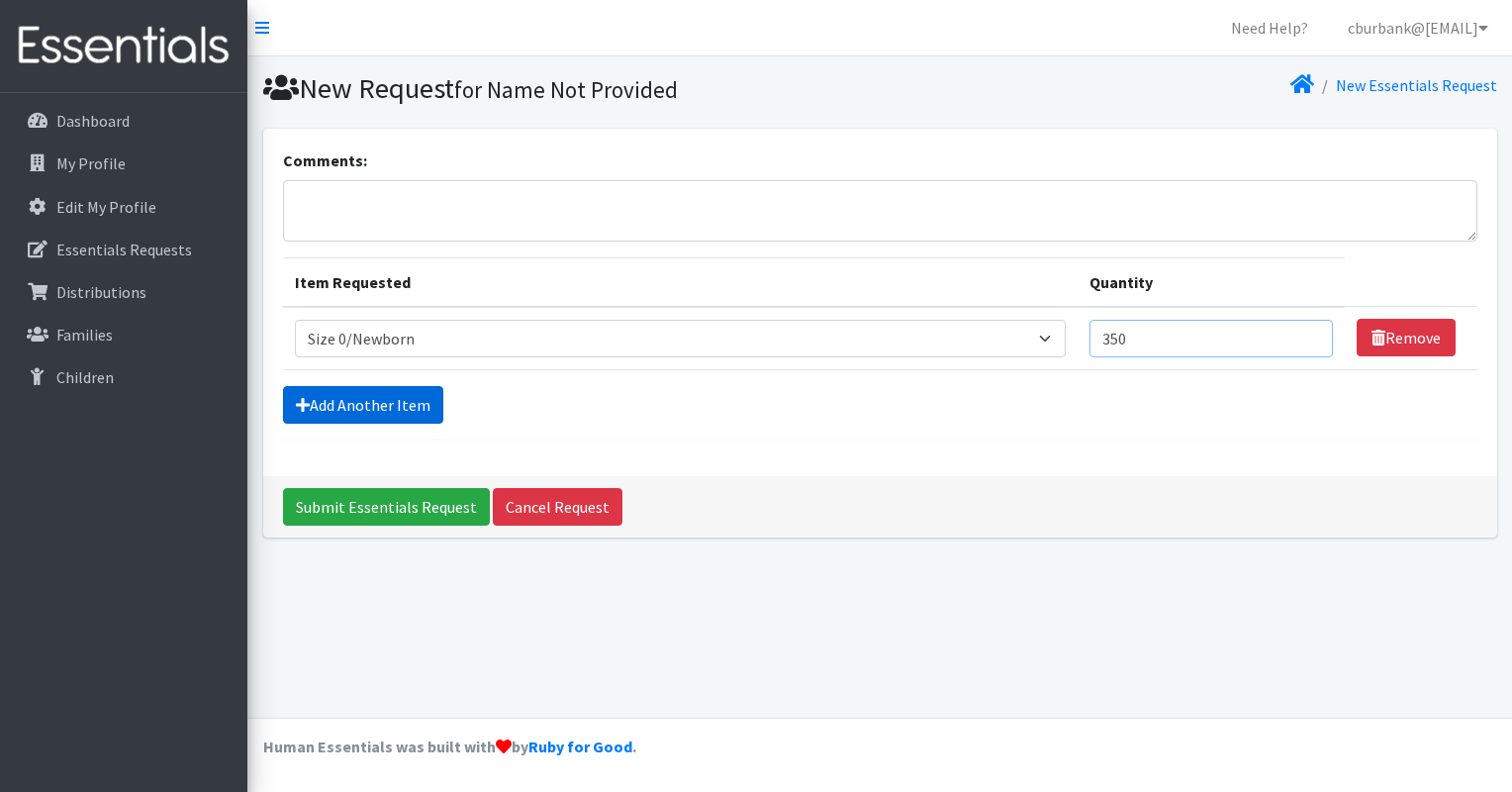 type on "350" 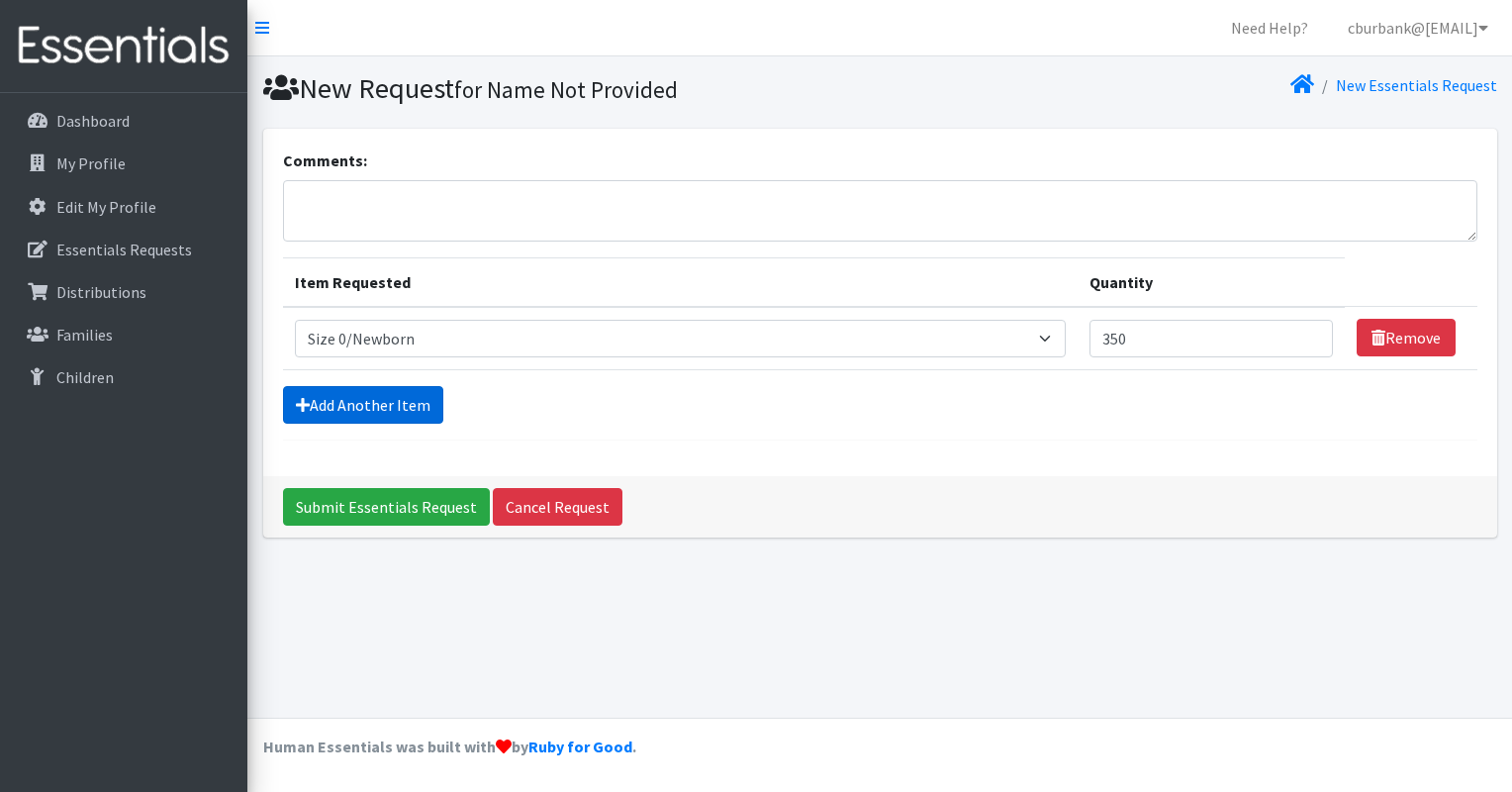 click on "Add Another Item" at bounding box center [363, 405] 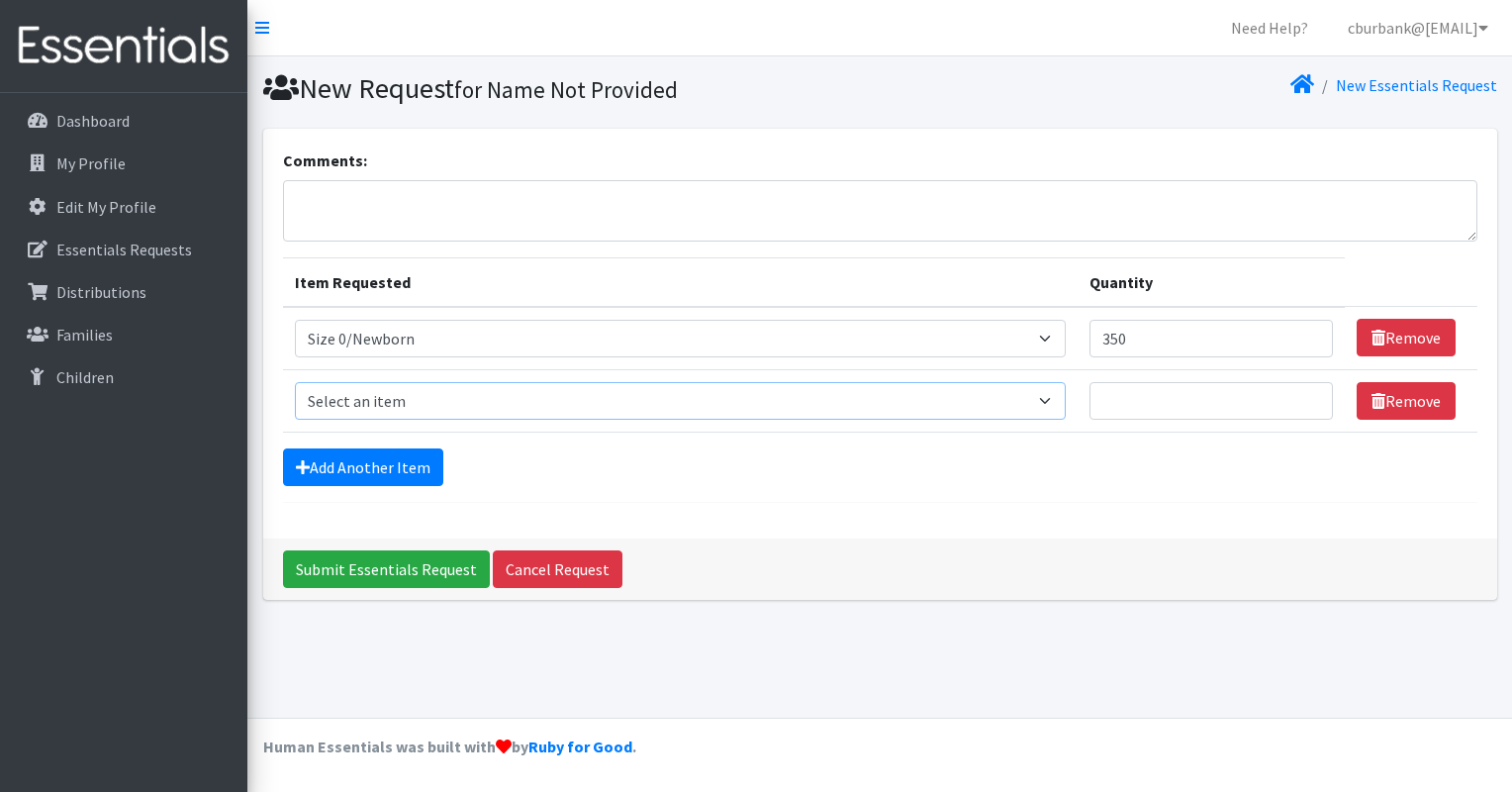 click on "Select an item
Period Supplies: Mixed Kits (order by bag)
Applicator-free tampon
Health fair packs (in a small bag 1 pantiliner and 1 pad with a walk-up distribution flyer)
Menstraul Disks
Period Supplies: First Period Kits (order by bag)
Period Supplies: Pad Kits (order by bag)
Period Supplies: Tampon Kits (order by bag)
Reusable Cups
Reuseable pads pack of 2.
Size 0/Newborn
Size 1
Size 2
Size 3
Size 4
Size 5
Size 6
Size 7 (availability may vary)
Size Preemie (availability may vary)
Training Pant 2T-3T
Training Pant 3T-4T
Training Pant 4T-5T
health fair packets (1 diaper in multiple sizes in a small bag with a walk-up distribution flyer)
reusable underwear ( please specify size but we have very limited supply and most sizes are junior sizes" at bounding box center (681, 401) 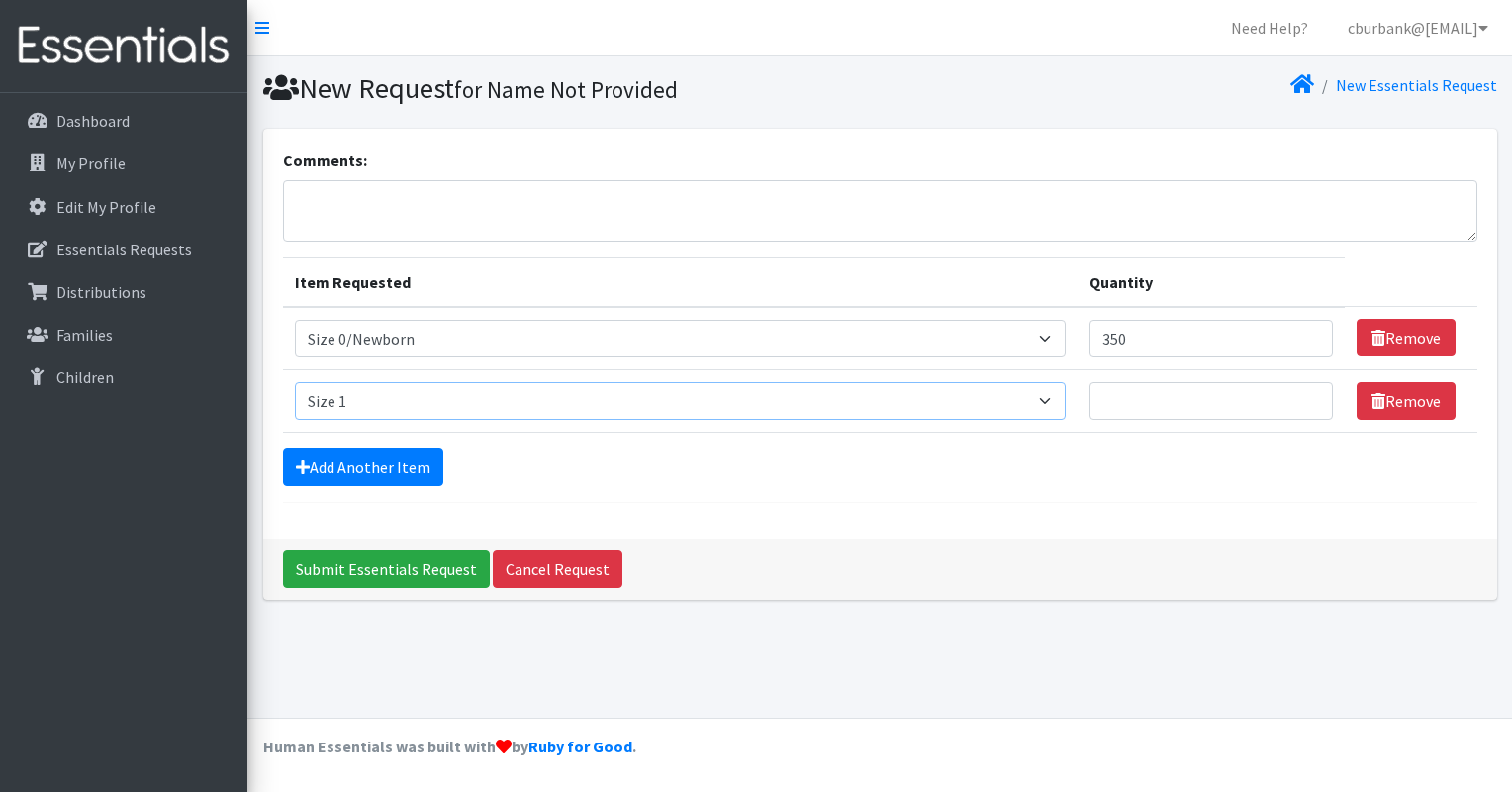 click on "Select an item
Period Supplies: Mixed Kits (order by bag)
Applicator-free tampon
Health fair packs (in a small bag 1 pantiliner and 1 pad with a walk-up distribution flyer)
Menstraul Disks
Period Supplies: First Period Kits (order by bag)
Period Supplies: Pad Kits (order by bag)
Period Supplies: Tampon Kits (order by bag)
Reusable Cups
Reuseable pads pack of 2.
Size 0/Newborn
Size 1
Size 2
Size 3
Size 4
Size 5
Size 6
Size 7 (availability may vary)
Size Preemie (availability may vary)
Training Pant 2T-3T
Training Pant 3T-4T
Training Pant 4T-5T
health fair packets (1 diaper in multiple sizes in a small bag with a walk-up distribution flyer)
reusable underwear ( please specify size but we have very limited supply and most sizes are junior sizes" at bounding box center (681, 401) 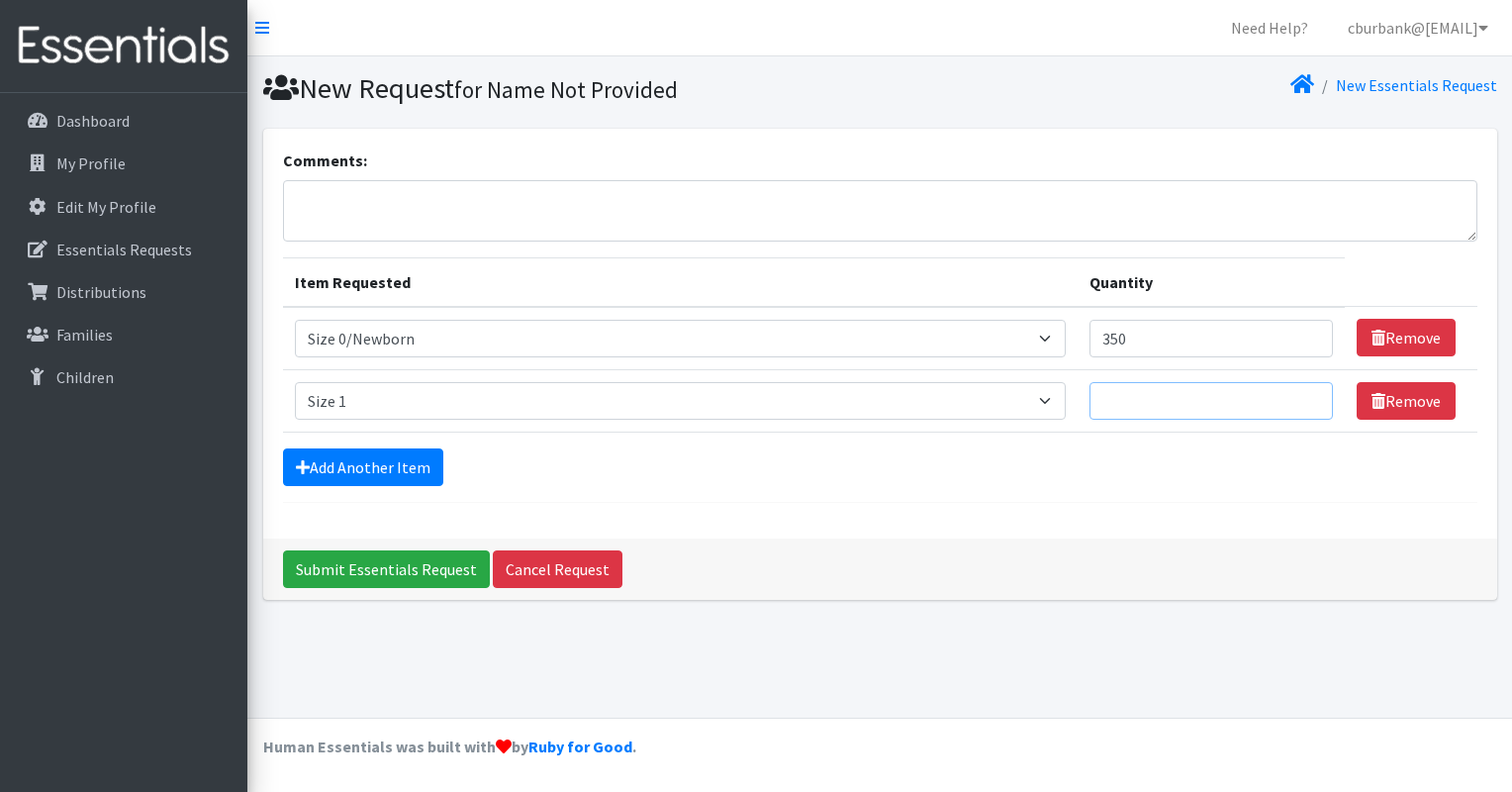 click on "Quantity" at bounding box center (1211, 401) 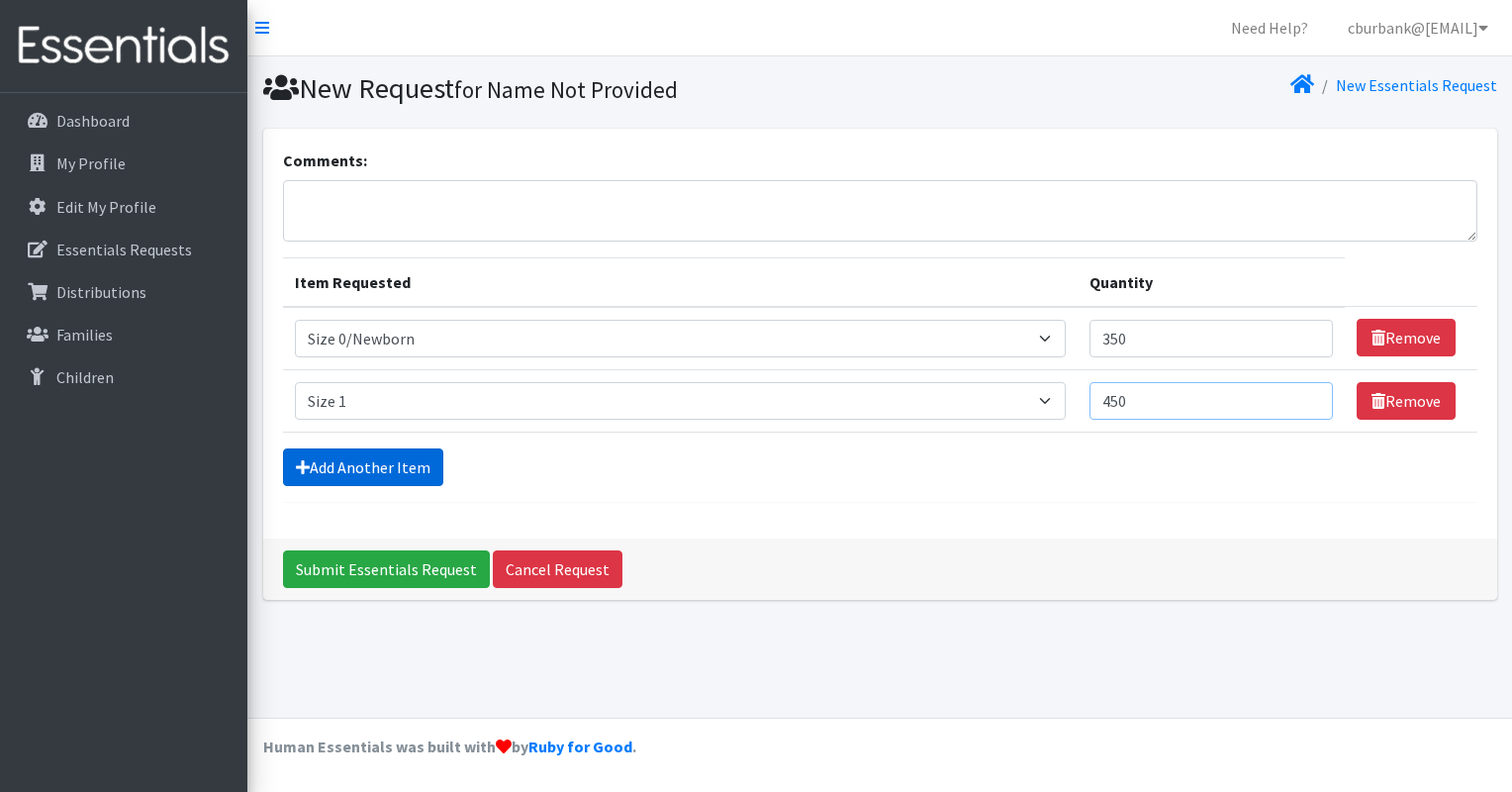 type on "450" 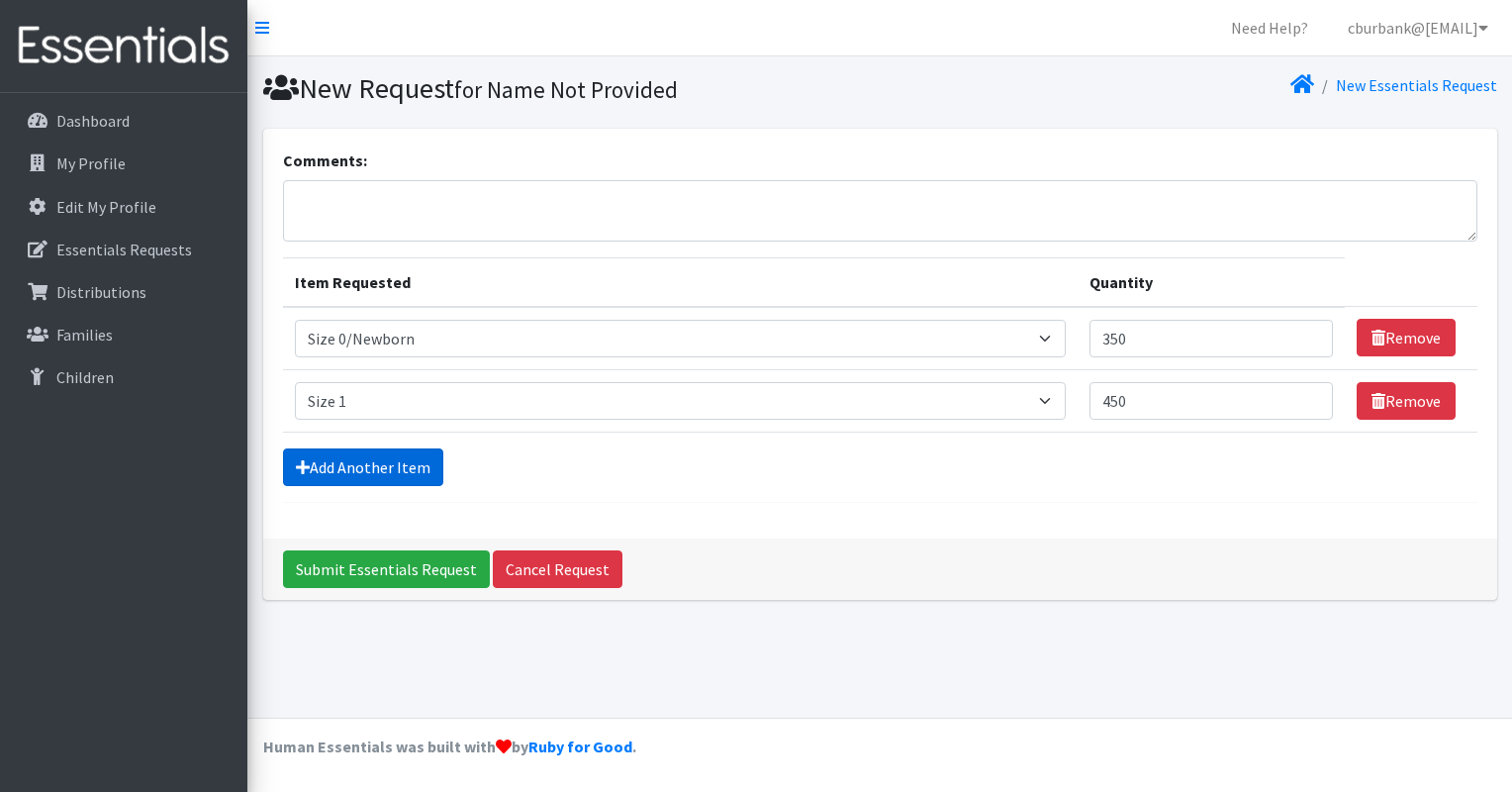 click on "Add Another Item" at bounding box center (363, 467) 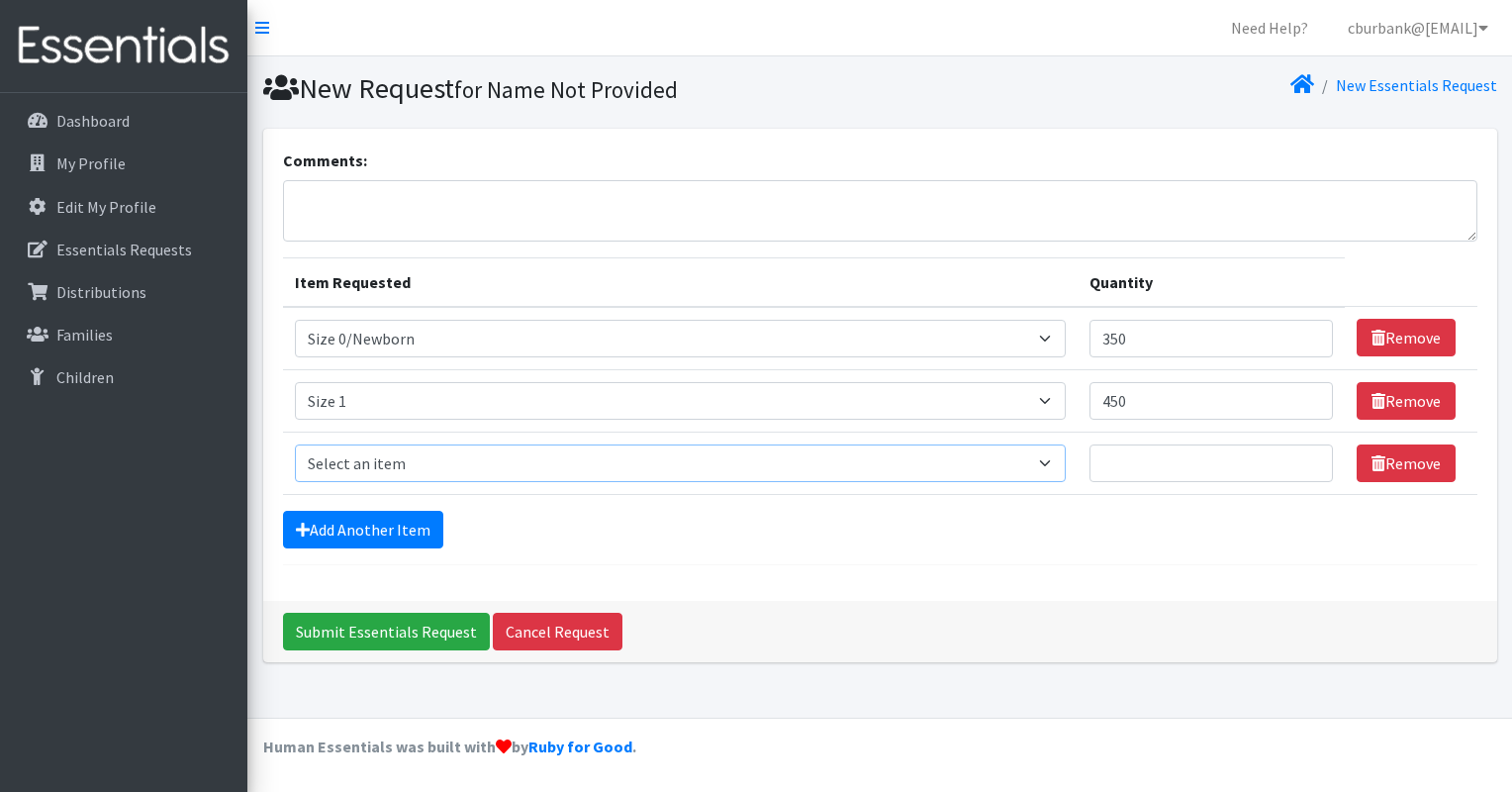 click on "Select an item
Period Supplies: Mixed Kits (order by bag)
Applicator-free tampon
Health fair packs (in a small bag 1 pantiliner and 1 pad with a walk-up distribution flyer)
Menstraul Disks
Period Supplies: First Period Kits (order by bag)
Period Supplies: Pad Kits (order by bag)
Period Supplies: Tampon Kits (order by bag)
Reusable Cups
Reuseable pads pack of 2.
Size 0/Newborn
Size 1
Size 2
Size 3
Size 4
Size 5
Size 6
Size 7 (availability may vary)
Size Preemie (availability may vary)
Training Pant 2T-3T
Training Pant 3T-4T
Training Pant 4T-5T
health fair packets (1 diaper in multiple sizes in a small bag with a walk-up distribution flyer)
reusable underwear ( please specify size but we have very limited supply and most sizes are junior sizes" at bounding box center (681, 463) 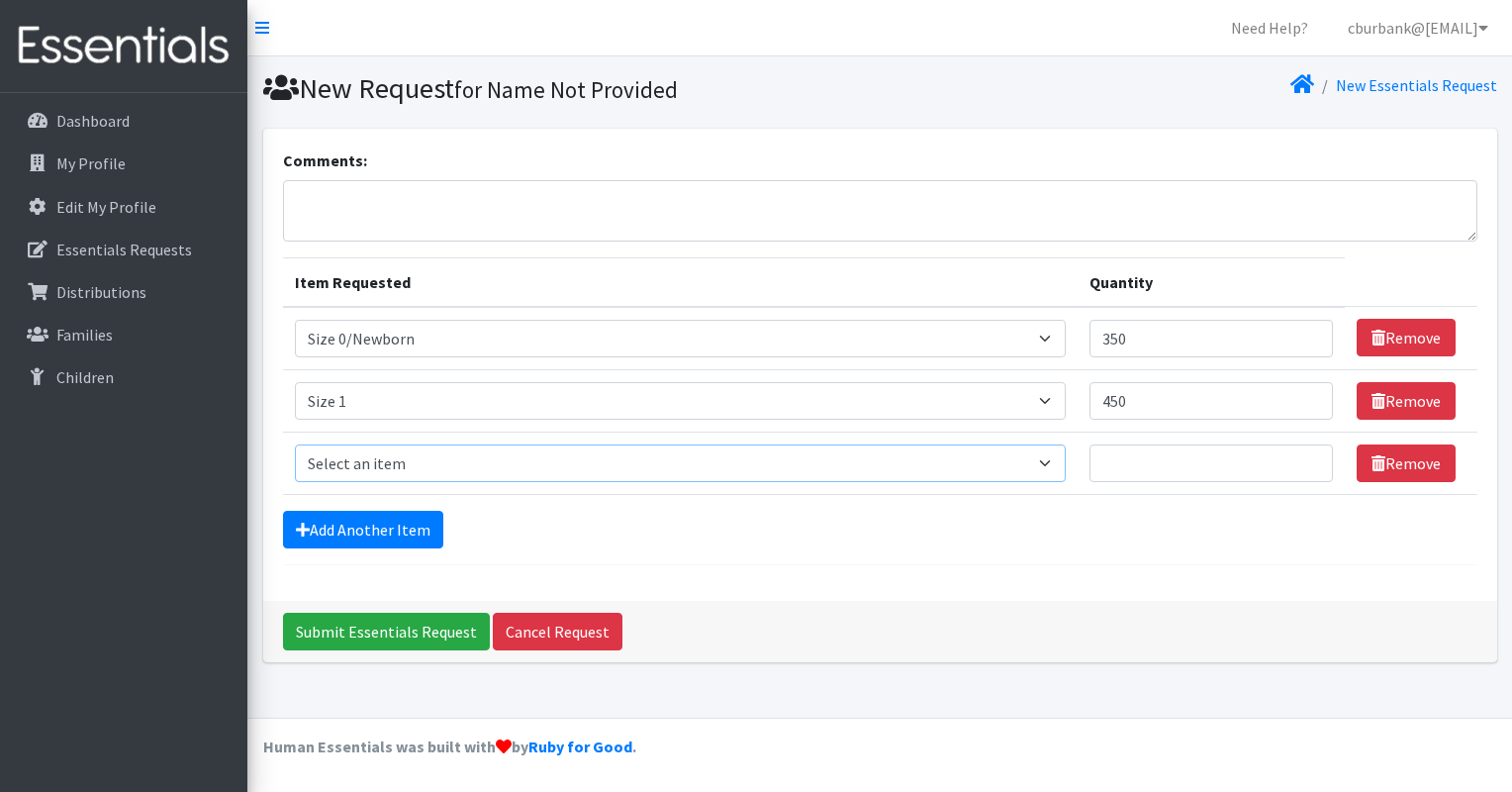 select on "1091" 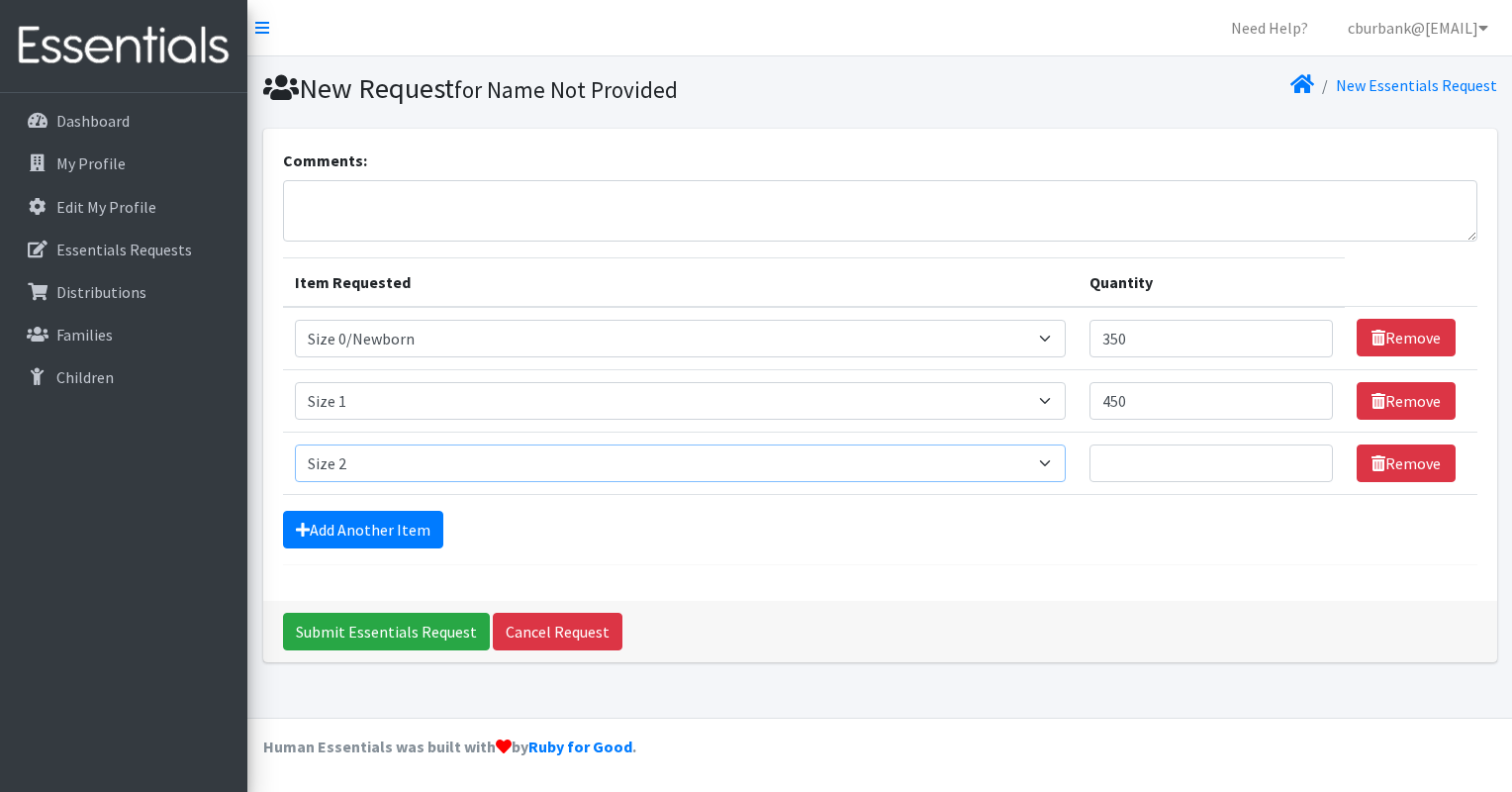 click on "Select an item
Period Supplies: Mixed Kits (order by bag)
Applicator-free tampon
Health fair packs (in a small bag 1 pantiliner and 1 pad with a walk-up distribution flyer)
Menstraul Disks
Period Supplies: First Period Kits (order by bag)
Period Supplies: Pad Kits (order by bag)
Period Supplies: Tampon Kits (order by bag)
Reusable Cups
Reuseable pads pack of 2.
Size 0/Newborn
Size 1
Size 2
Size 3
Size 4
Size 5
Size 6
Size 7 (availability may vary)
Size Preemie (availability may vary)
Training Pant 2T-3T
Training Pant 3T-4T
Training Pant 4T-5T
health fair packets (1 diaper in multiple sizes in a small bag with a walk-up distribution flyer)
reusable underwear ( please specify size but we have very limited supply and most sizes are junior sizes" at bounding box center (681, 463) 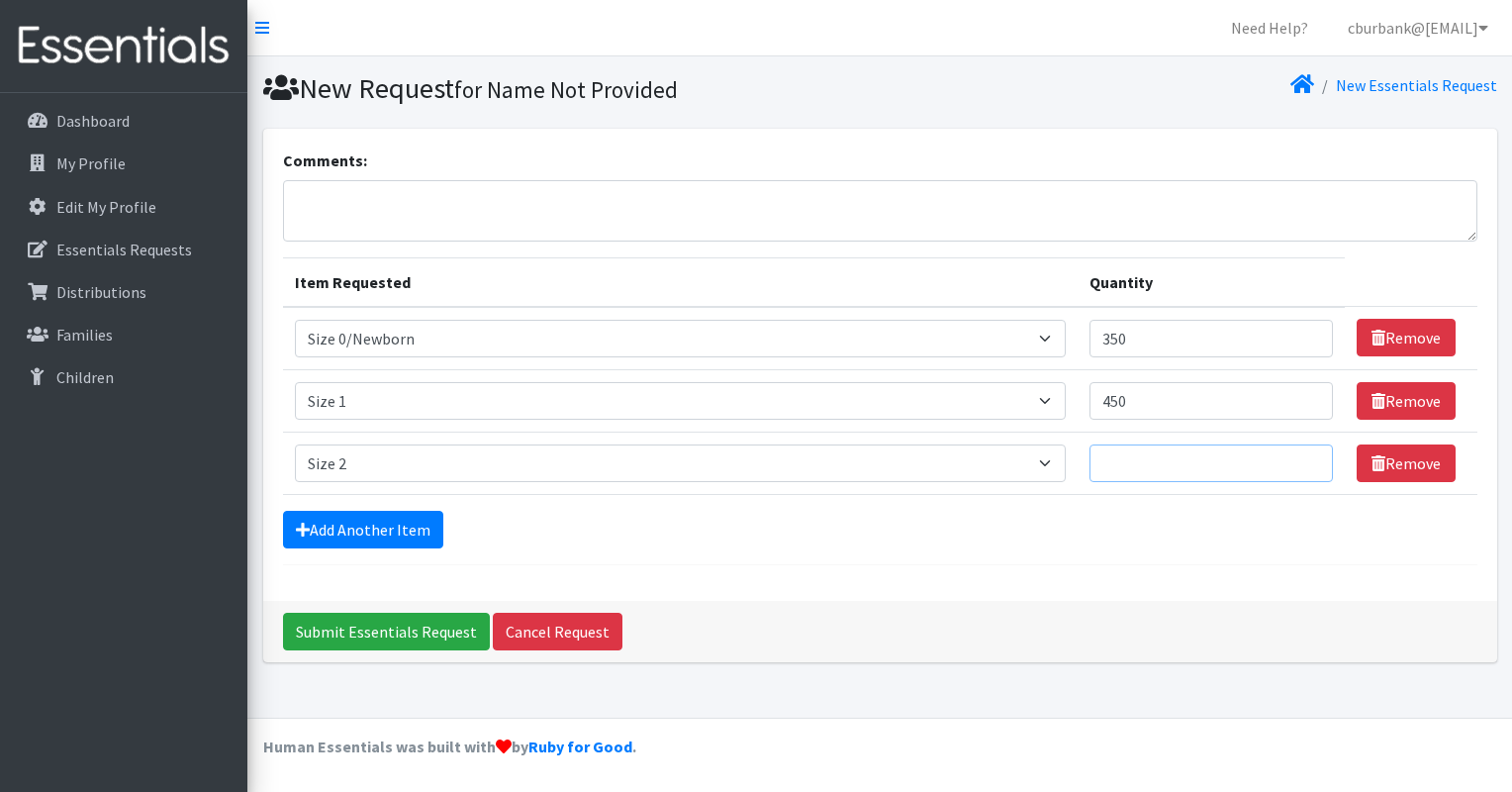 click on "Quantity" at bounding box center (1211, 463) 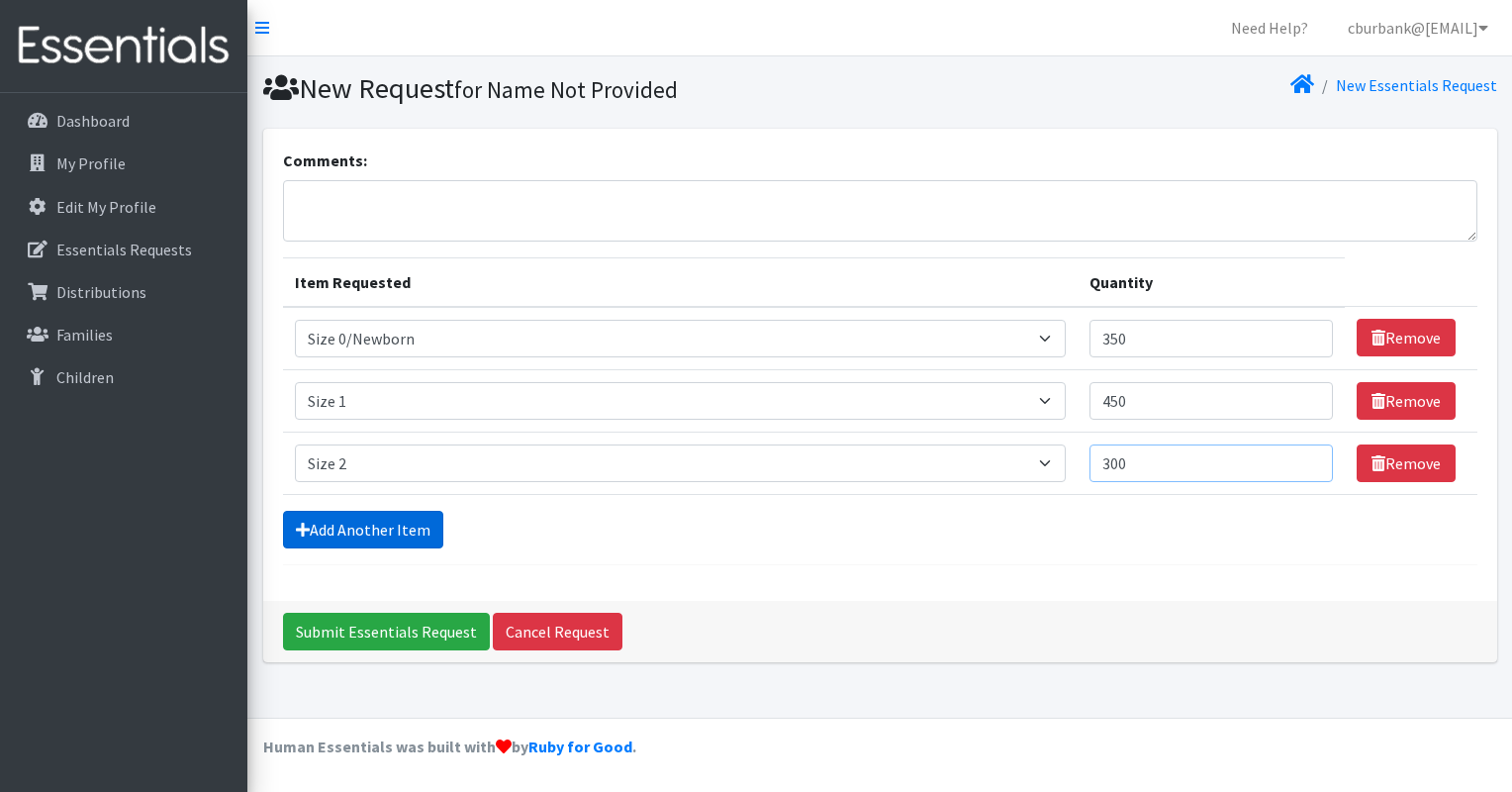 type on "300" 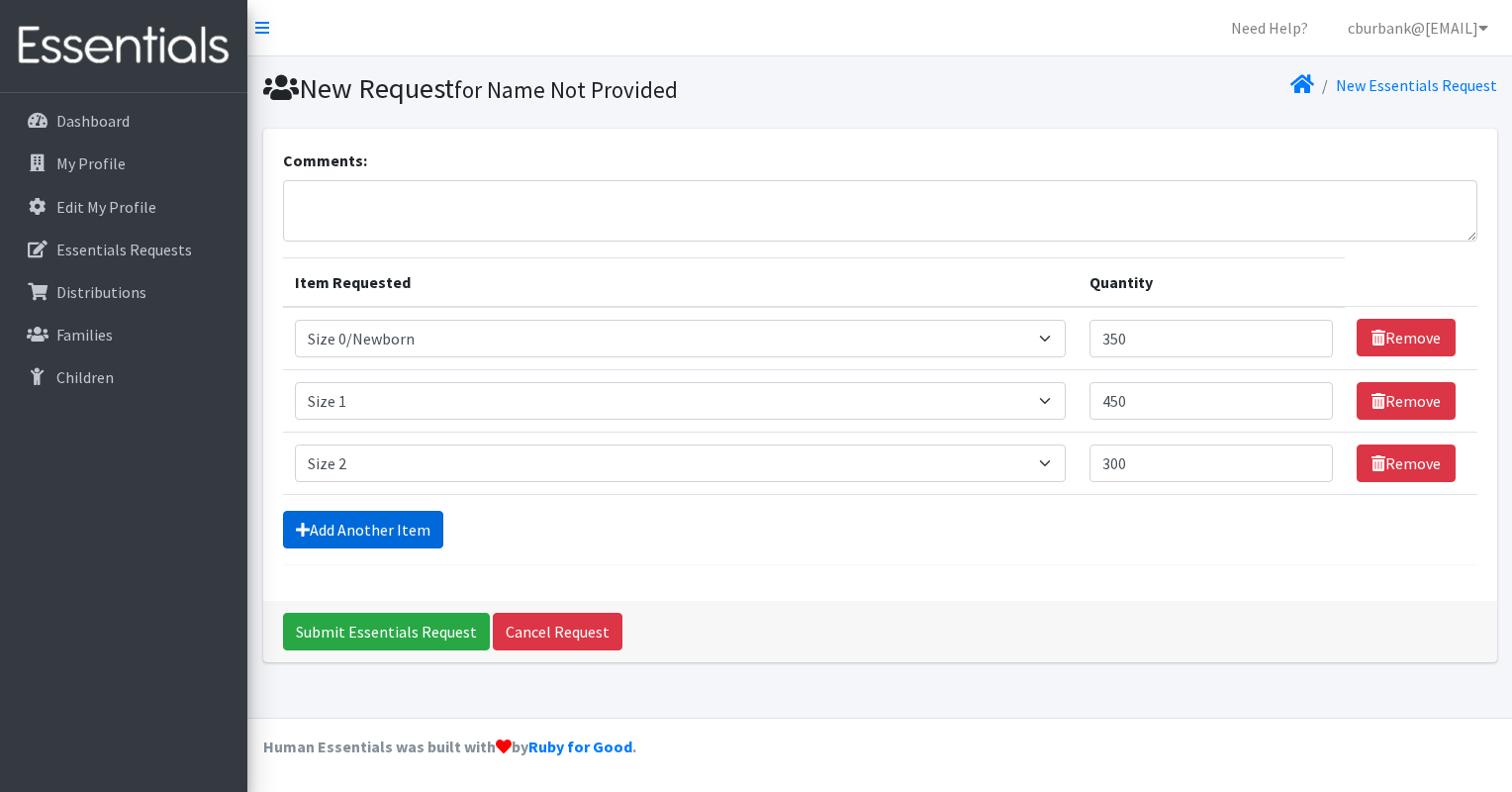 click on "Add Another Item" at bounding box center [363, 530] 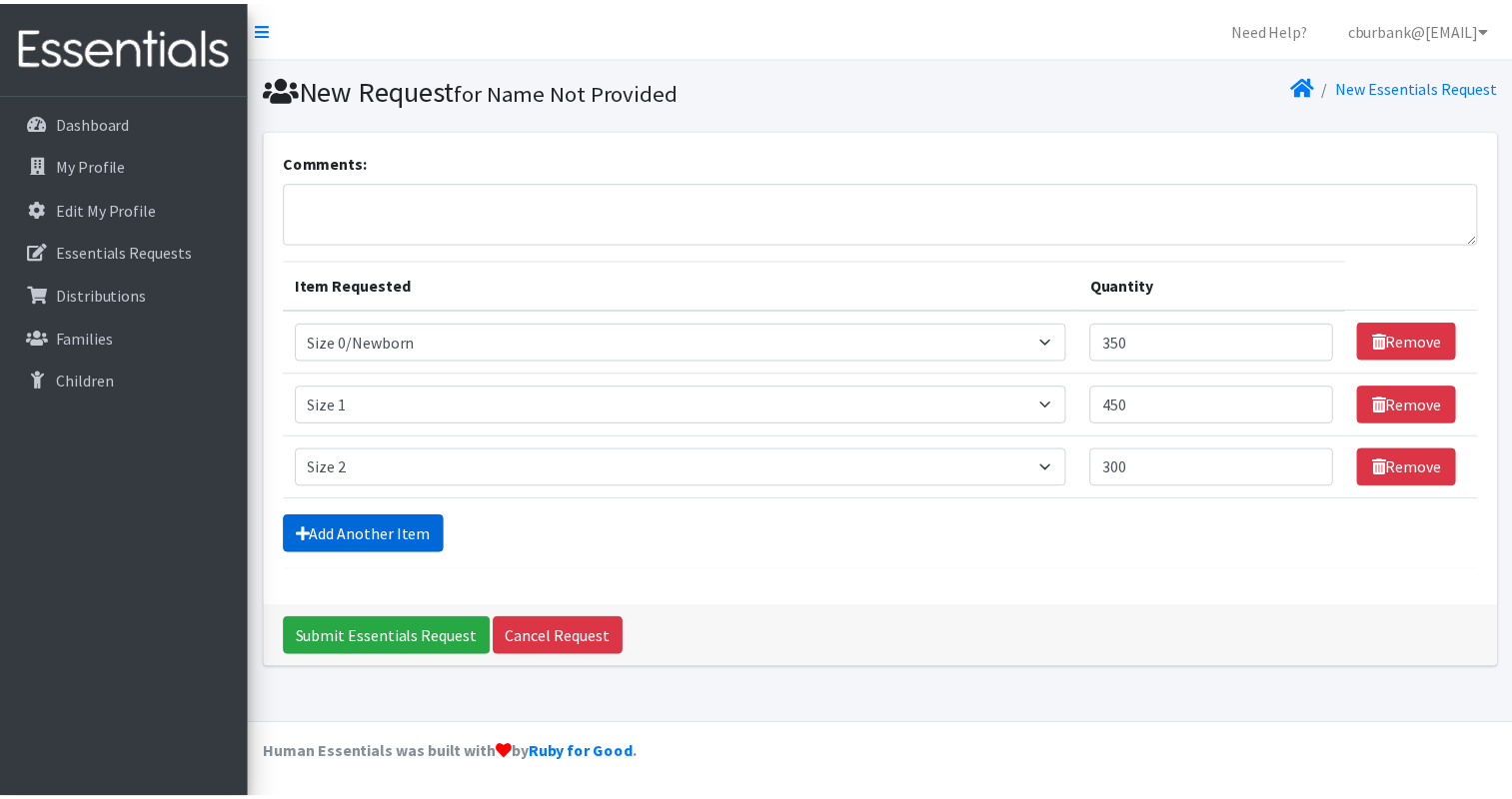 scroll, scrollTop: 20, scrollLeft: 0, axis: vertical 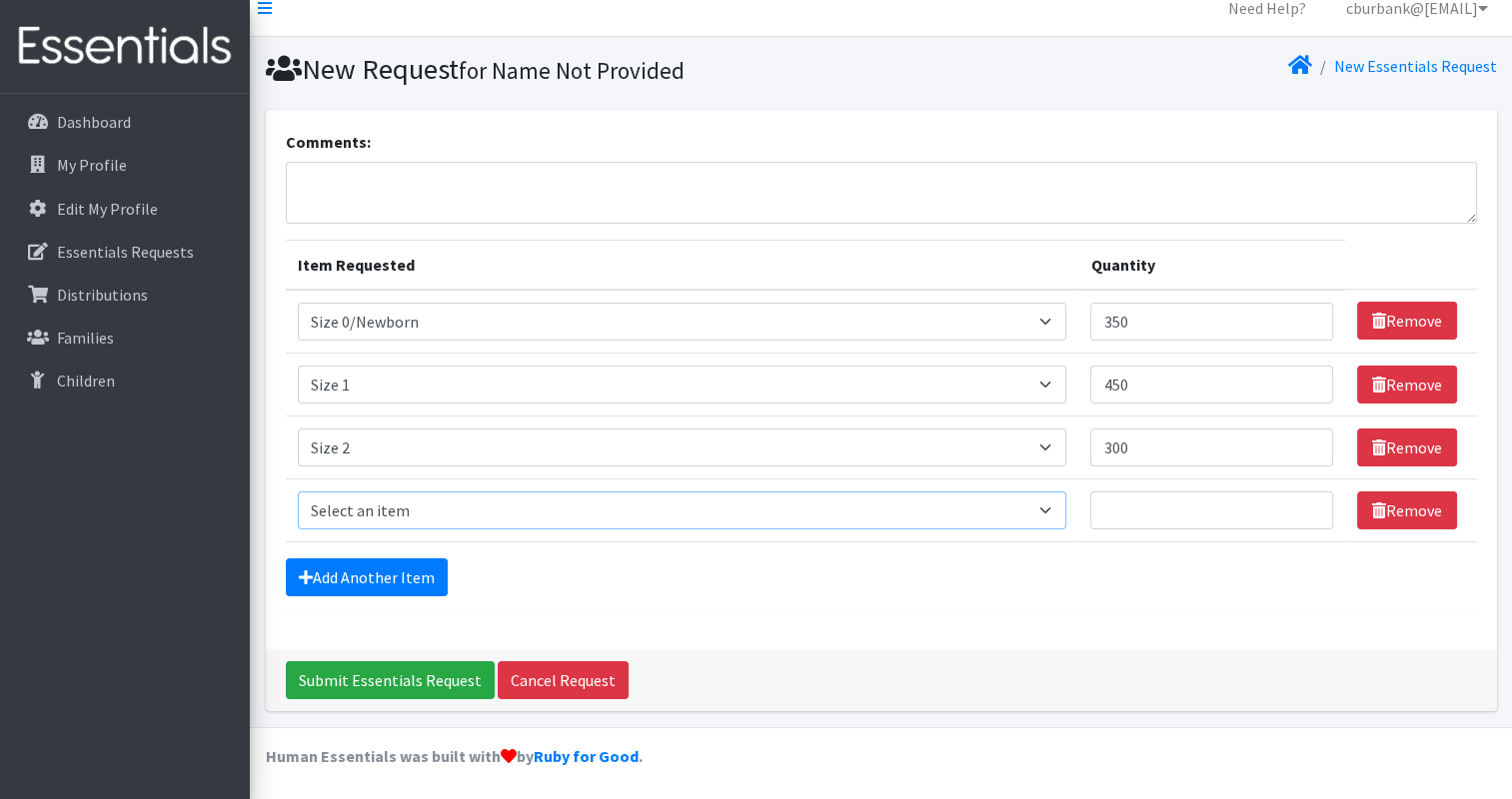 click on "Select an item
Period Supplies: Mixed Kits (order by bag)
Applicator-free tampon
Health fair packs (in a small bag 1 pantiliner and 1 pad with a walk-up distribution flyer)
Menstraul Disks
Period Supplies: First Period Kits (order by bag)
Period Supplies: Pad Kits (order by bag)
Period Supplies: Tampon Kits (order by bag)
Reusable Cups
Reuseable pads pack of 2.
Size 0/Newborn
Size 1
Size 2
Size 3
Size 4
Size 5
Size 6
Size 7 (availability may vary)
Size Preemie (availability may vary)
Training Pant 2T-3T
Training Pant 3T-4T
Training Pant 4T-5T
health fair packets (1 diaper in multiple sizes in a small bag with a walk-up distribution flyer)
reusable underwear ( please specify size but we have very limited supply and most sizes are junior sizes" at bounding box center [683, 510] 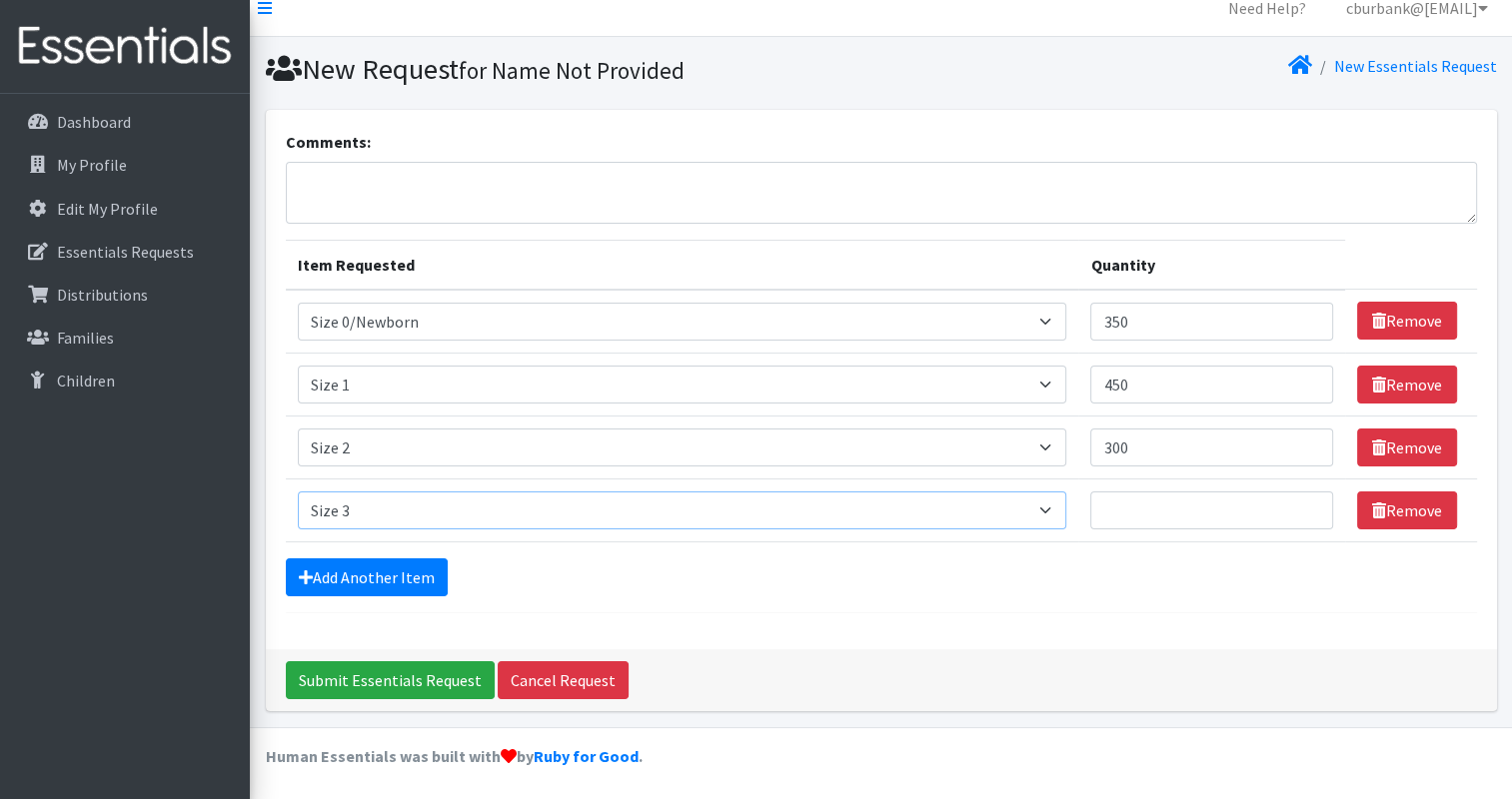 click on "Select an item
Period Supplies: Mixed Kits (order by bag)
Applicator-free tampon
Health fair packs (in a small bag 1 pantiliner and 1 pad with a walk-up distribution flyer)
Menstraul Disks
Period Supplies: First Period Kits (order by bag)
Period Supplies: Pad Kits (order by bag)
Period Supplies: Tampon Kits (order by bag)
Reusable Cups
Reuseable pads pack of 2.
Size 0/Newborn
Size 1
Size 2
Size 3
Size 4
Size 5
Size 6
Size 7 (availability may vary)
Size Preemie (availability may vary)
Training Pant 2T-3T
Training Pant 3T-4T
Training Pant 4T-5T
health fair packets (1 diaper in multiple sizes in a small bag with a walk-up distribution flyer)
reusable underwear ( please specify size but we have very limited supply and most sizes are junior sizes" at bounding box center [683, 510] 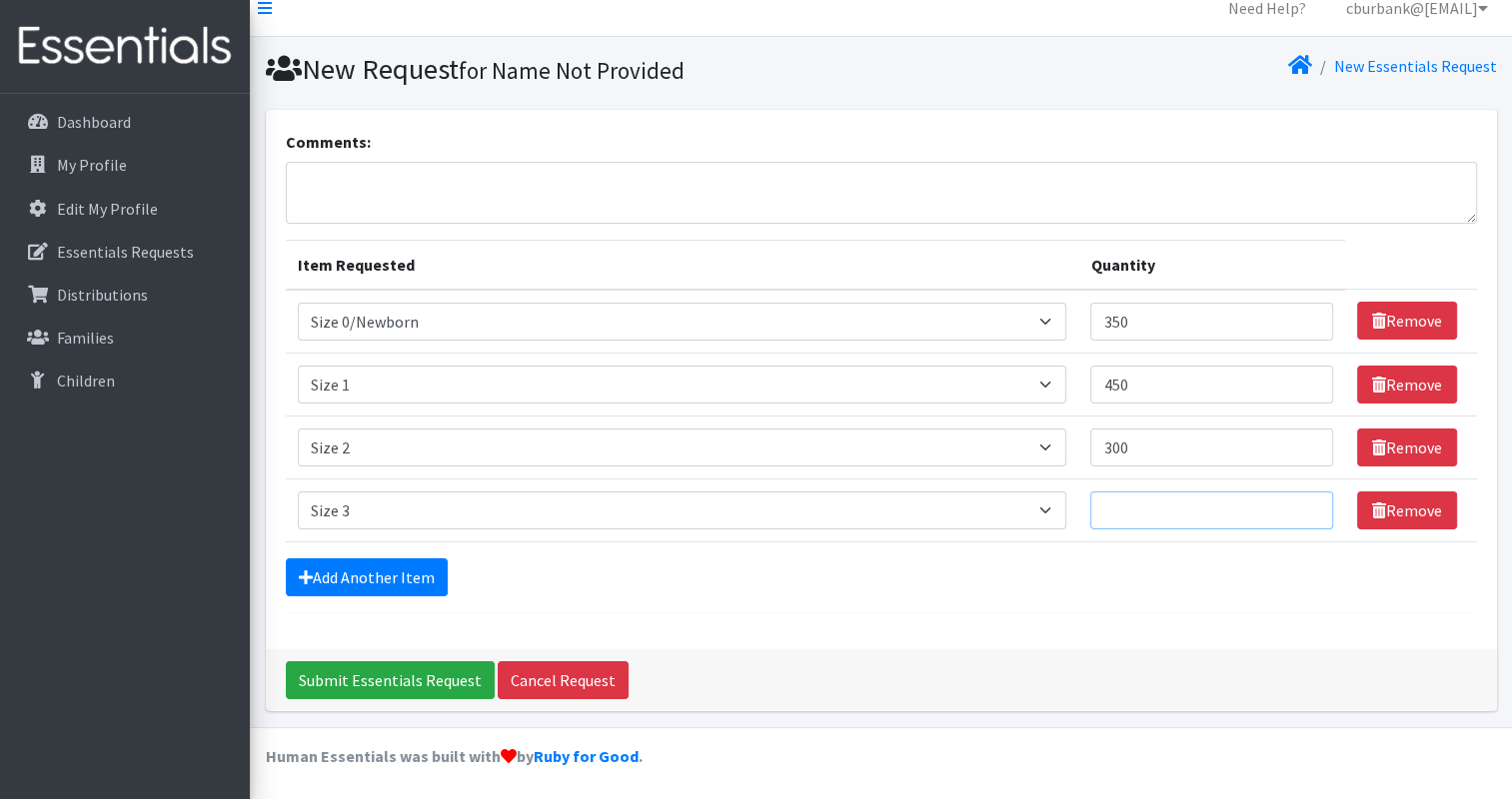 click on "Quantity" at bounding box center [1211, 510] 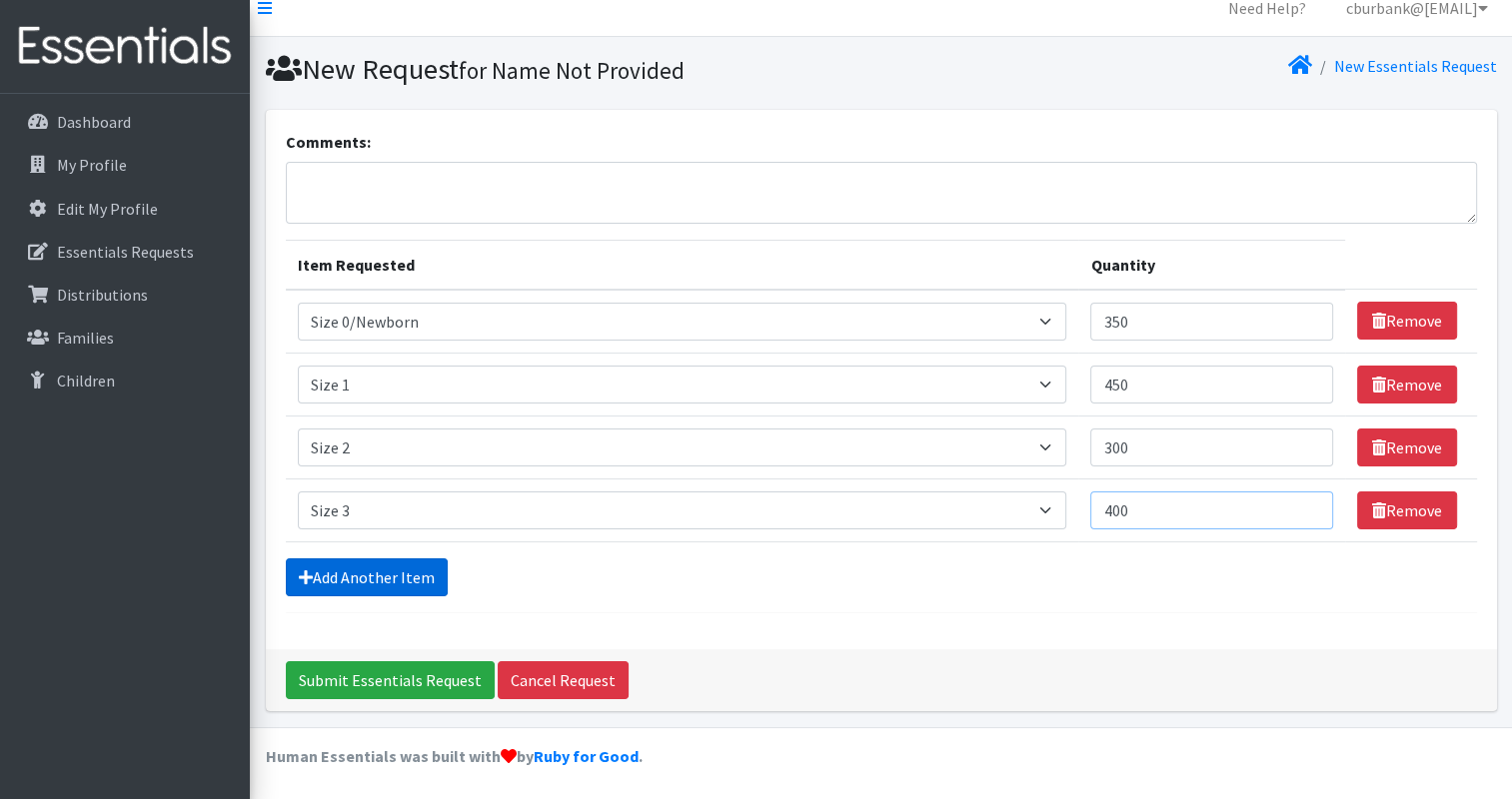 type on "400" 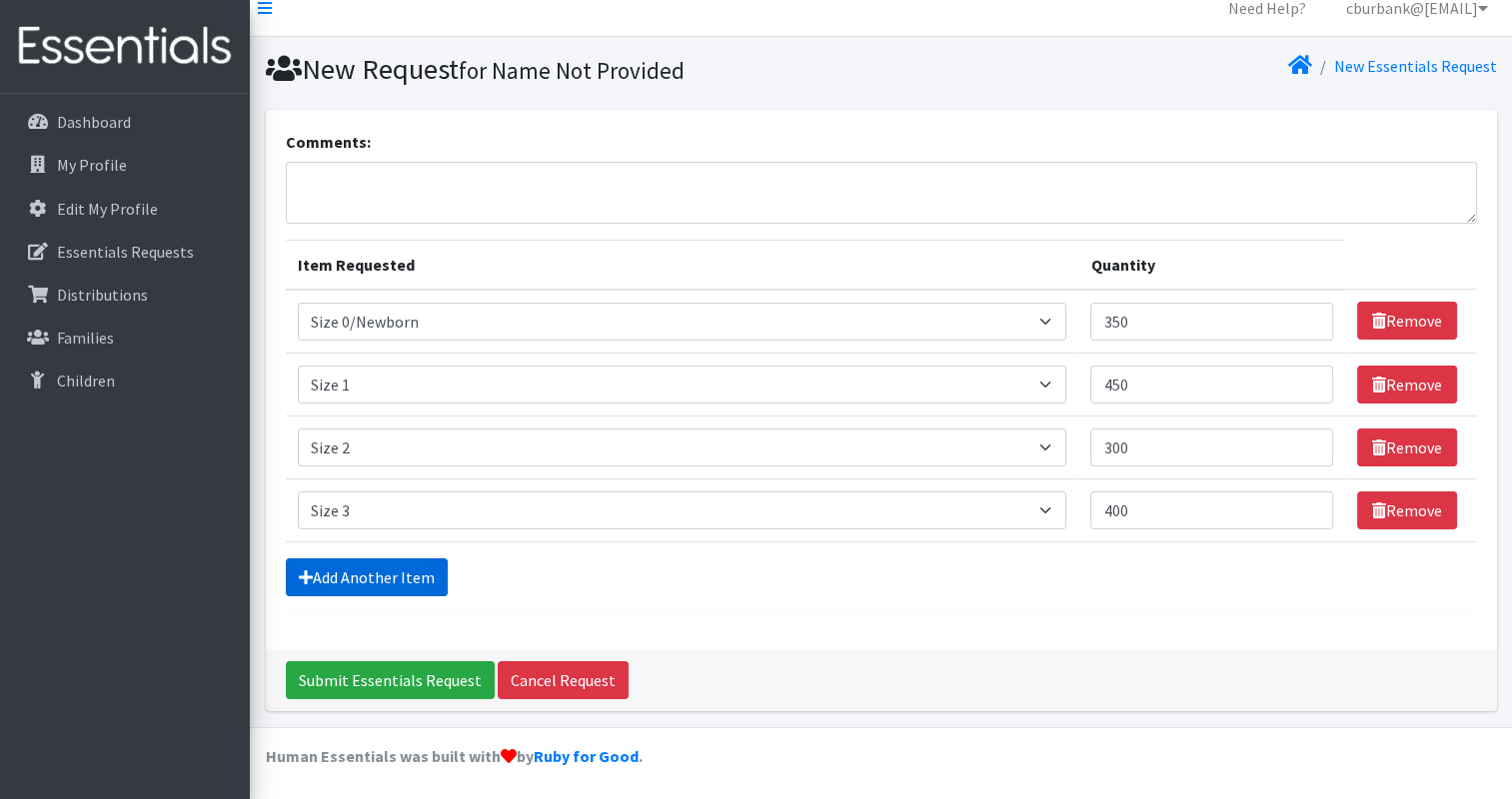 click on "Add Another Item" at bounding box center [367, 577] 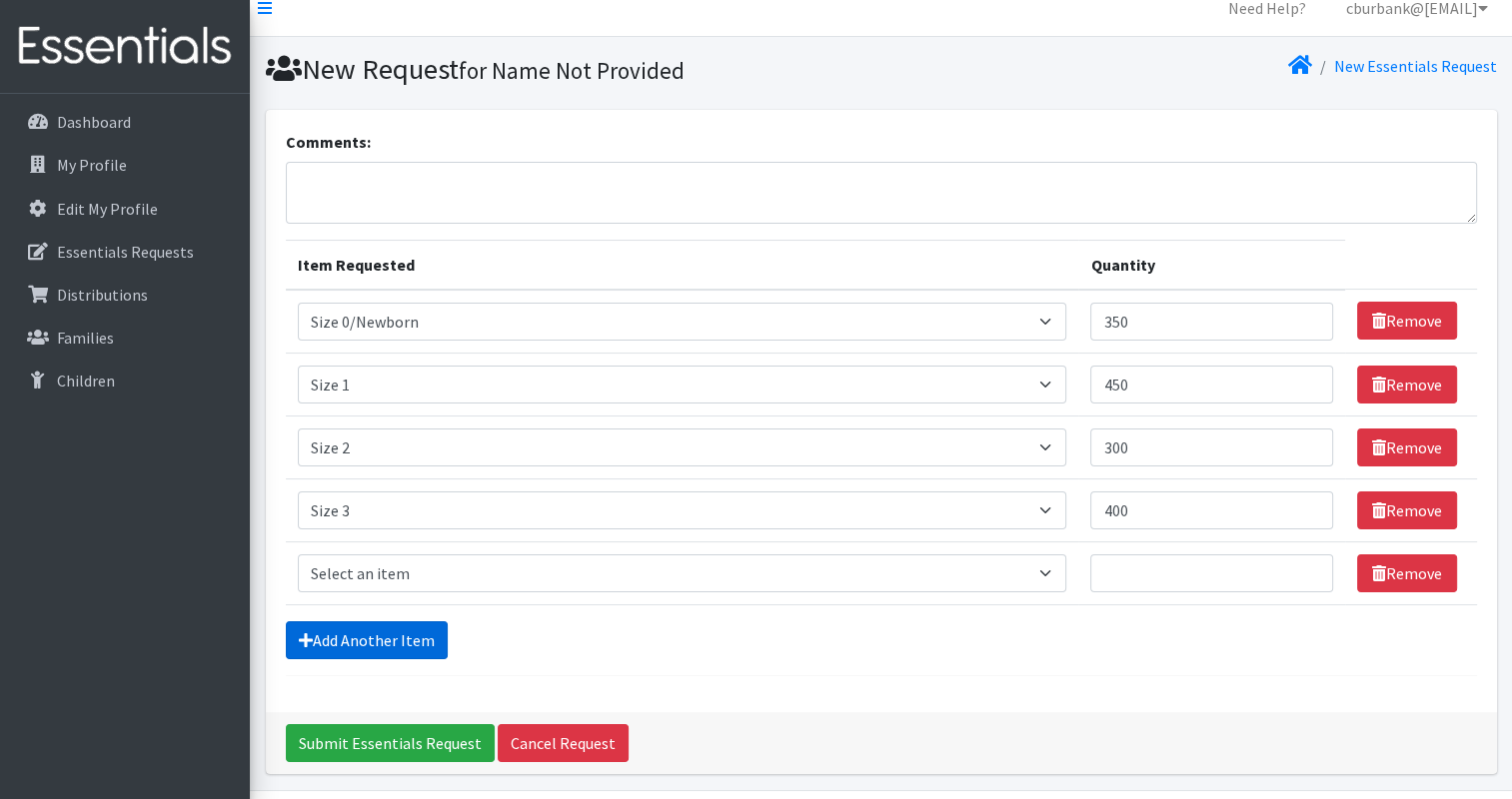 scroll, scrollTop: 82, scrollLeft: 0, axis: vertical 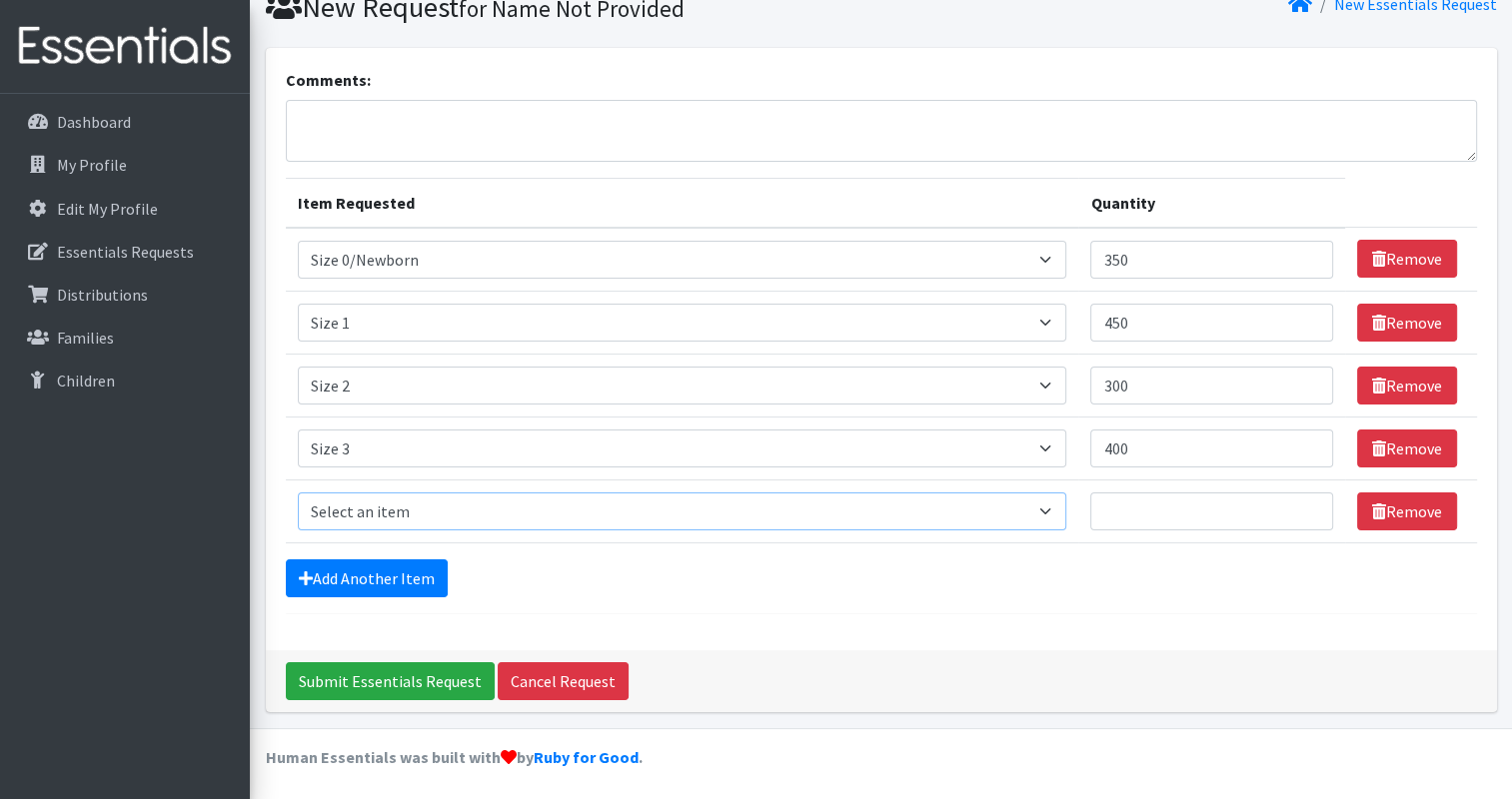 click on "Select an item
Period Supplies: Mixed Kits (order by bag)
Applicator-free tampon
Health fair packs (in a small bag 1 pantiliner and 1 pad with a walk-up distribution flyer)
Menstraul Disks
Period Supplies: First Period Kits (order by bag)
Period Supplies: Pad Kits (order by bag)
Period Supplies: Tampon Kits (order by bag)
Reusable Cups
Reuseable pads pack of 2.
Size 0/Newborn
Size 1
Size 2
Size 3
Size 4
Size 5
Size 6
Size 7 (availability may vary)
Size Preemie (availability may vary)
Training Pant 2T-3T
Training Pant 3T-4T
Training Pant 4T-5T
health fair packets (1 diaper in multiple sizes in a small bag with a walk-up distribution flyer)
reusable underwear ( please specify size but we have very limited supply and most sizes are junior sizes" at bounding box center (683, 511) 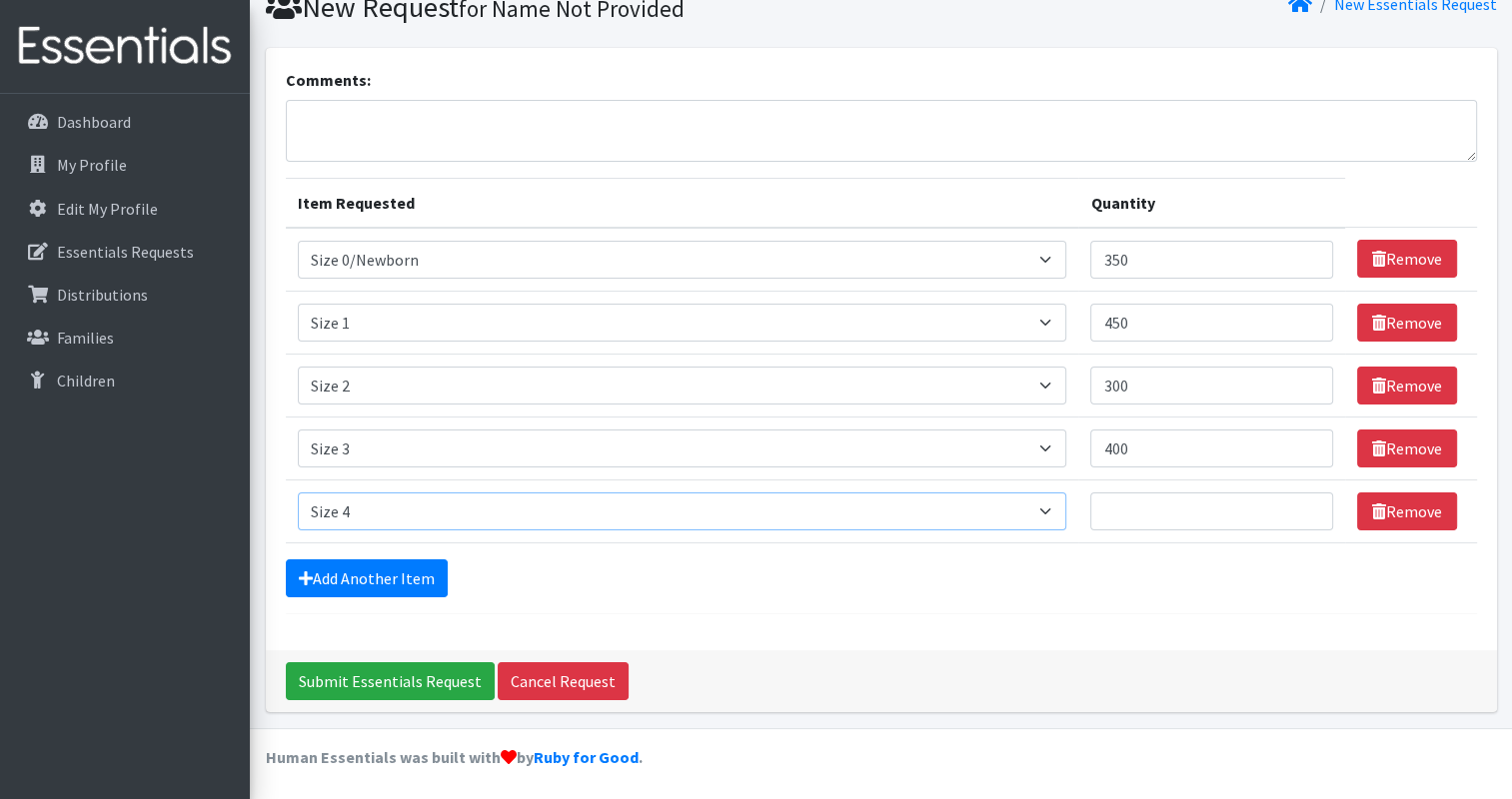 click on "Select an item
Period Supplies: Mixed Kits (order by bag)
Applicator-free tampon
Health fair packs (in a small bag 1 pantiliner and 1 pad with a walk-up distribution flyer)
Menstraul Disks
Period Supplies: First Period Kits (order by bag)
Period Supplies: Pad Kits (order by bag)
Period Supplies: Tampon Kits (order by bag)
Reusable Cups
Reuseable pads pack of 2.
Size 0/Newborn
Size 1
Size 2
Size 3
Size 4
Size 5
Size 6
Size 7 (availability may vary)
Size Preemie (availability may vary)
Training Pant 2T-3T
Training Pant 3T-4T
Training Pant 4T-5T
health fair packets (1 diaper in multiple sizes in a small bag with a walk-up distribution flyer)
reusable underwear ( please specify size but we have very limited supply and most sizes are junior sizes" at bounding box center (683, 511) 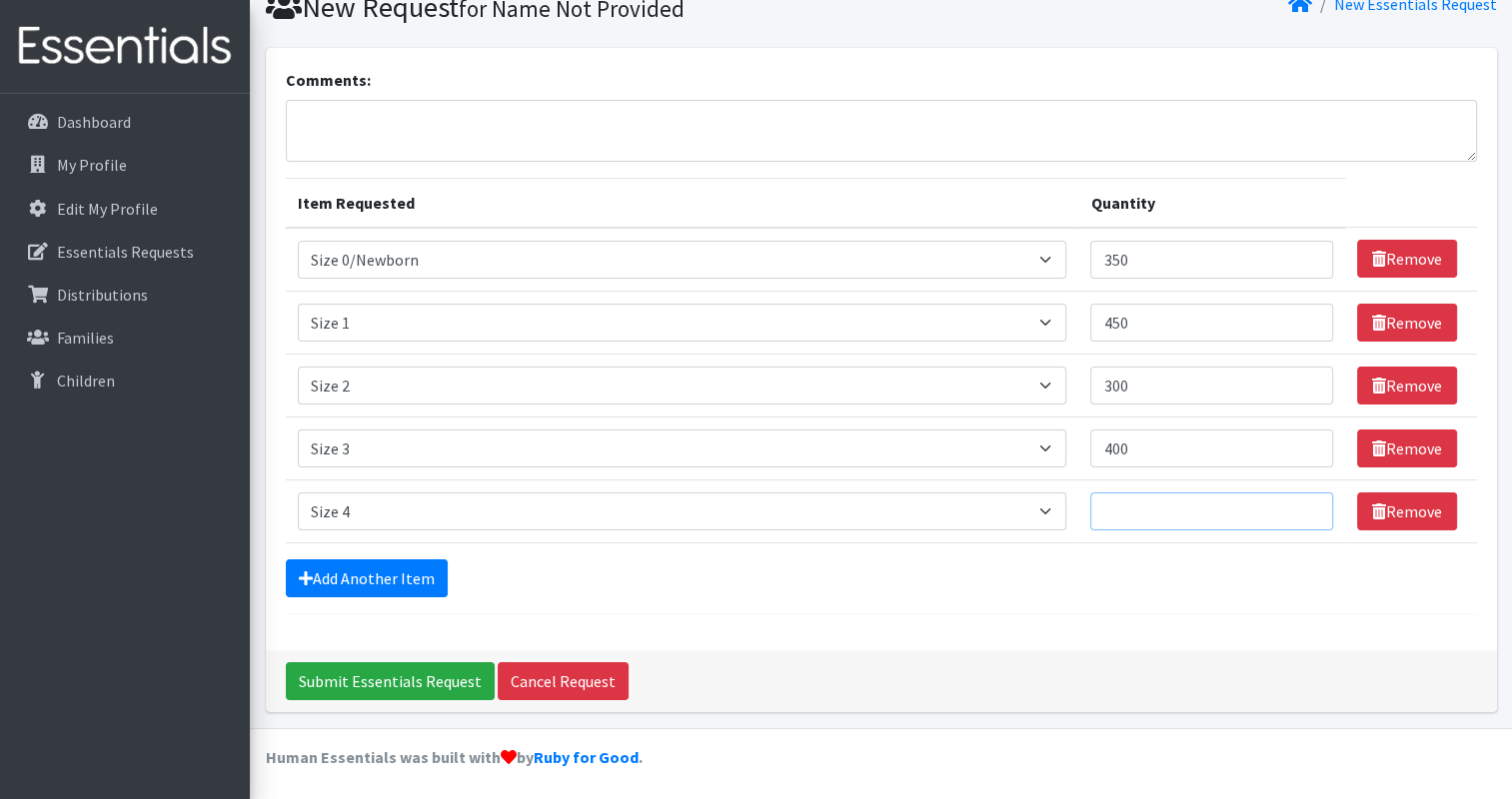 click on "Quantity" at bounding box center (1211, 511) 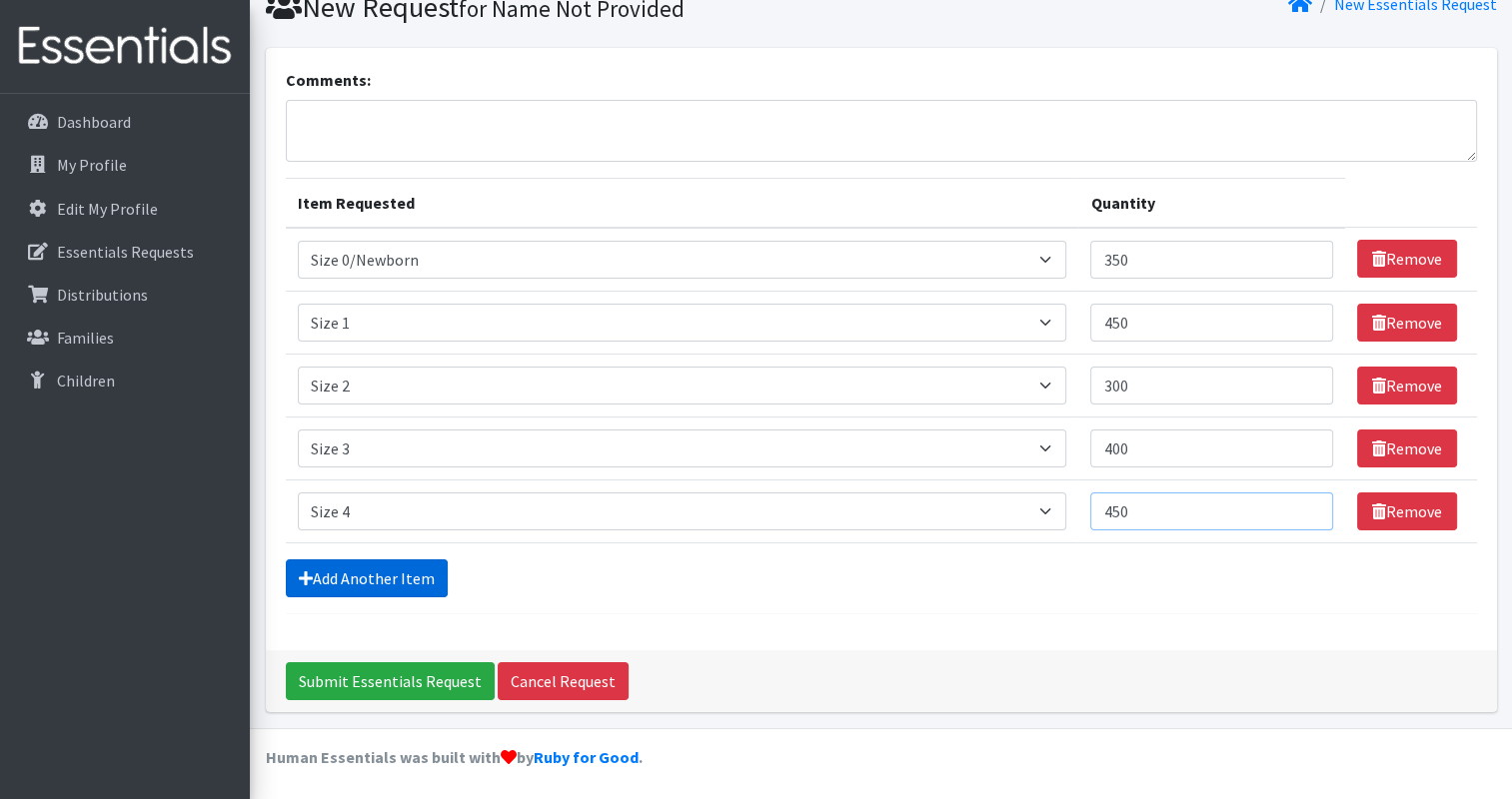type on "450" 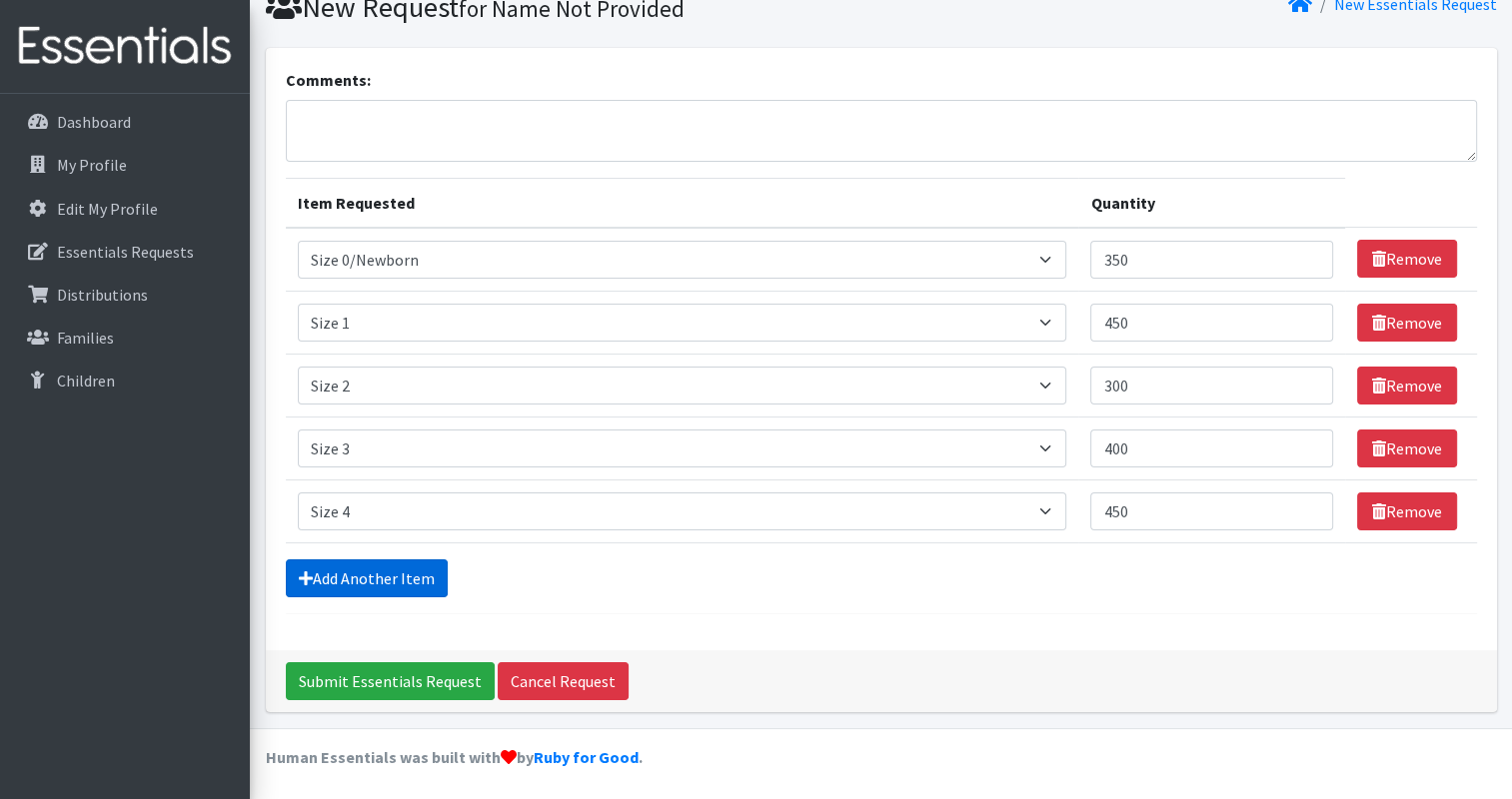 click on "Add Another Item" at bounding box center (367, 578) 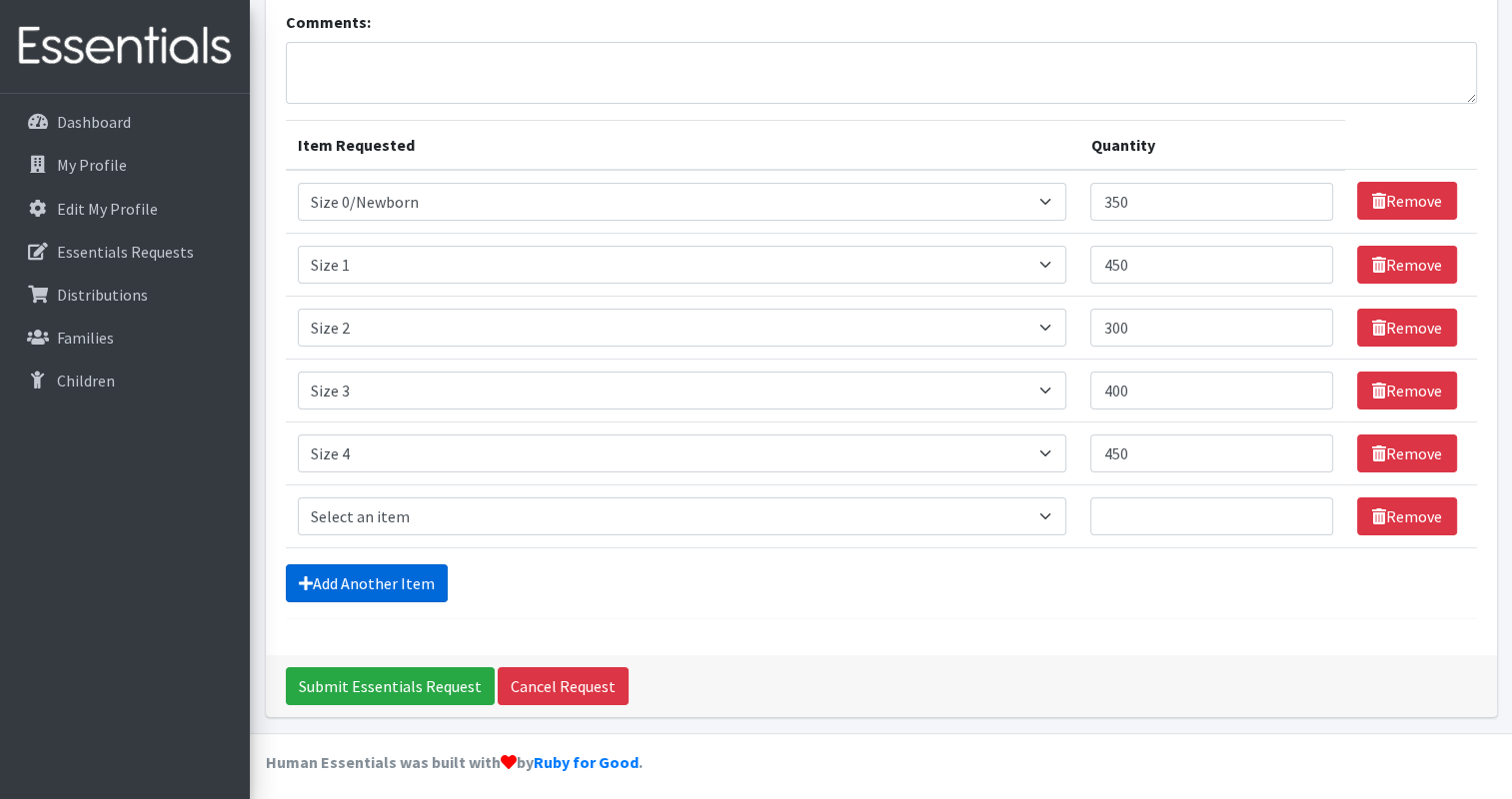 scroll, scrollTop: 145, scrollLeft: 0, axis: vertical 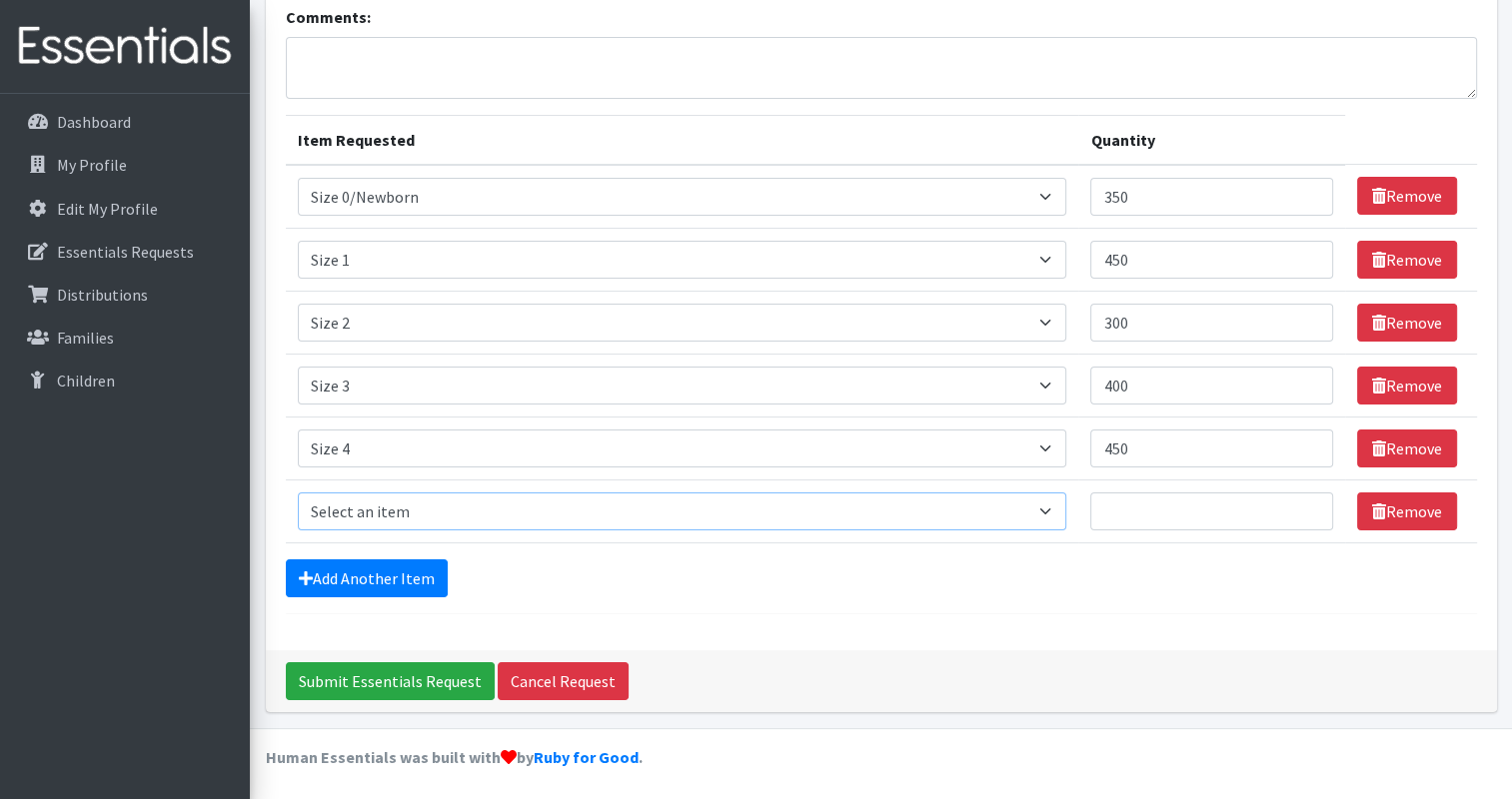 click on "Select an item
Period Supplies: Mixed Kits (order by bag)
Applicator-free tampon
Health fair packs (in a small bag 1 pantiliner and 1 pad with a walk-up distribution flyer)
Menstraul Disks
Period Supplies: First Period Kits (order by bag)
Period Supplies: Pad Kits (order by bag)
Period Supplies: Tampon Kits (order by bag)
Reusable Cups
Reuseable pads pack of 2.
Size 0/Newborn
Size 1
Size 2
Size 3
Size 4
Size 5
Size 6
Size 7 (availability may vary)
Size Preemie (availability may vary)
Training Pant 2T-3T
Training Pant 3T-4T
Training Pant 4T-5T
health fair packets (1 diaper in multiple sizes in a small bag with a walk-up distribution flyer)
reusable underwear ( please specify size but we have very limited supply and most sizes are junior sizes" at bounding box center (683, 511) 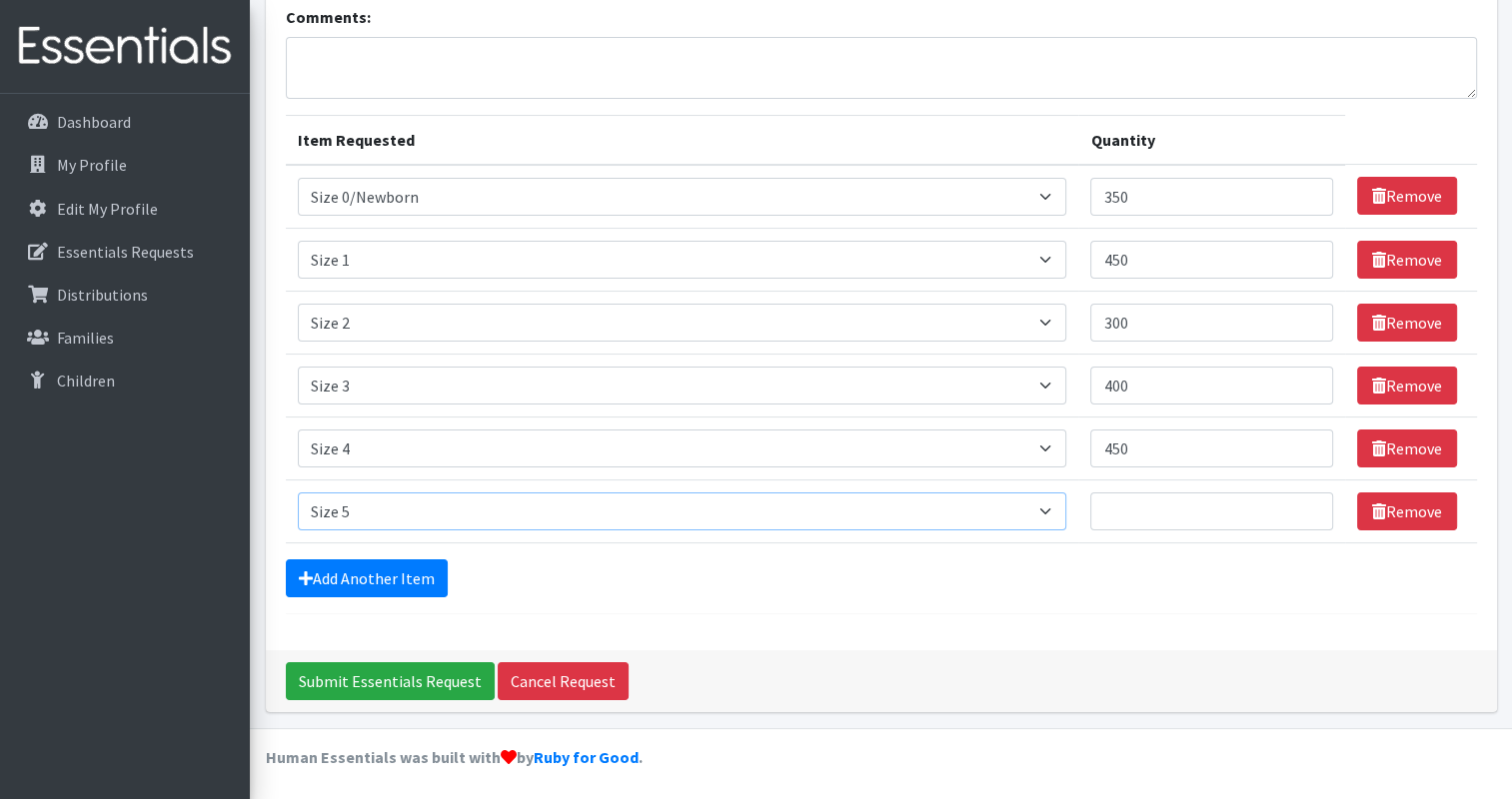click on "Select an item
Period Supplies: Mixed Kits (order by bag)
Applicator-free tampon
Health fair packs (in a small bag 1 pantiliner and 1 pad with a walk-up distribution flyer)
Menstraul Disks
Period Supplies: First Period Kits (order by bag)
Period Supplies: Pad Kits (order by bag)
Period Supplies: Tampon Kits (order by bag)
Reusable Cups
Reuseable pads pack of 2.
Size 0/Newborn
Size 1
Size 2
Size 3
Size 4
Size 5
Size 6
Size 7 (availability may vary)
Size Preemie (availability may vary)
Training Pant 2T-3T
Training Pant 3T-4T
Training Pant 4T-5T
health fair packets (1 diaper in multiple sizes in a small bag with a walk-up distribution flyer)
reusable underwear ( please specify size but we have very limited supply and most sizes are junior sizes" at bounding box center [683, 511] 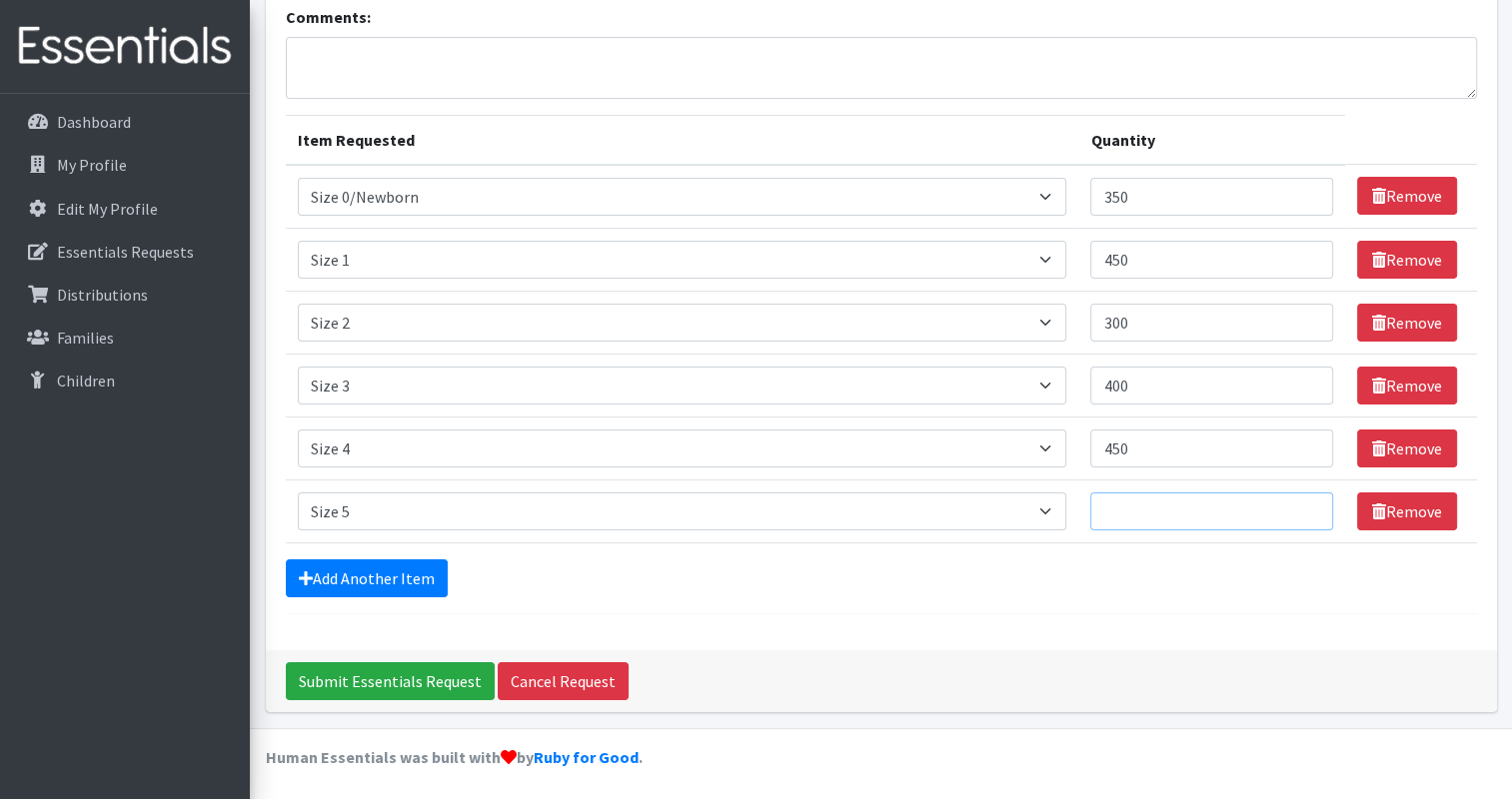 click on "Quantity" at bounding box center (1211, 511) 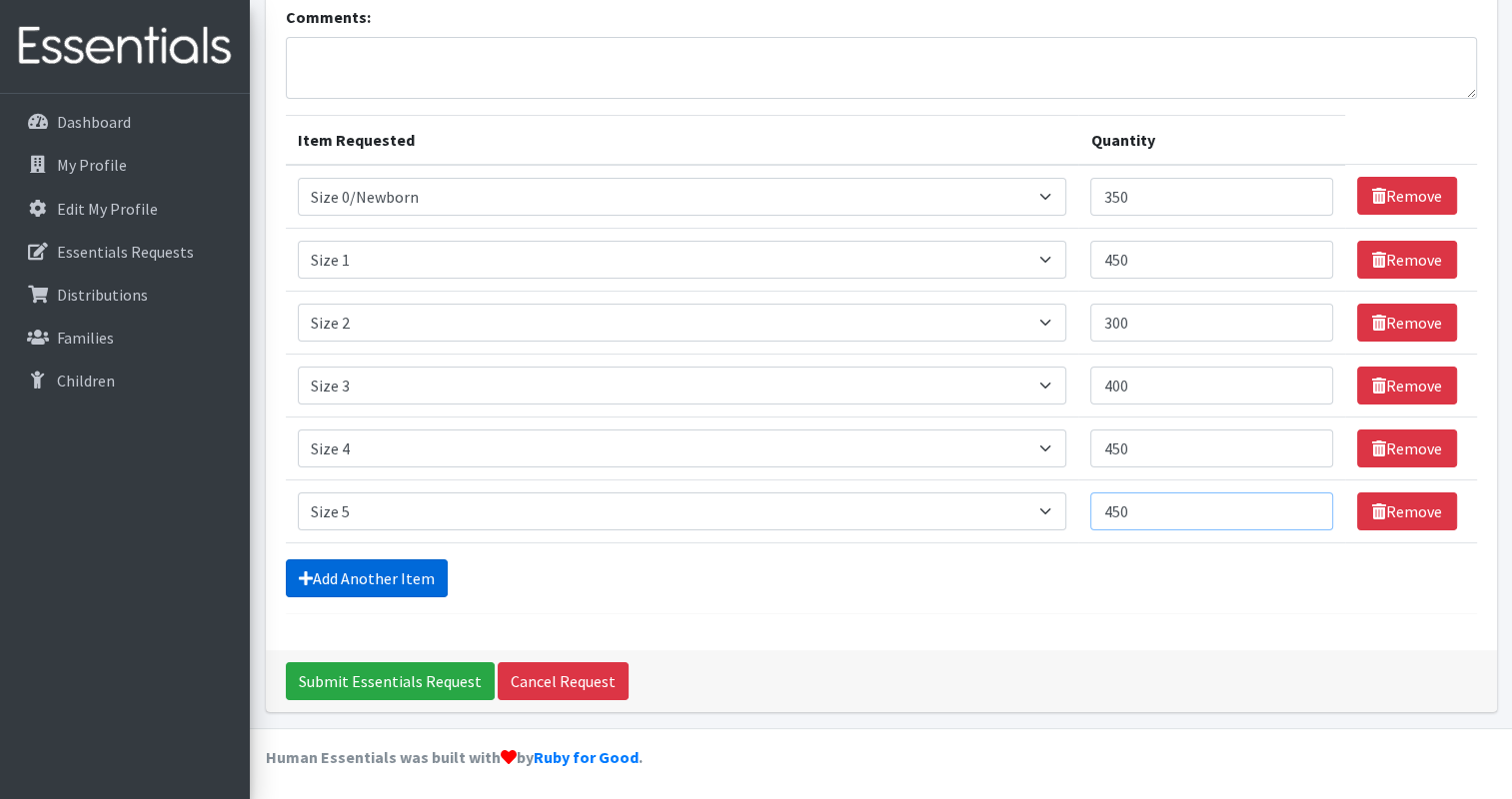 type on "450" 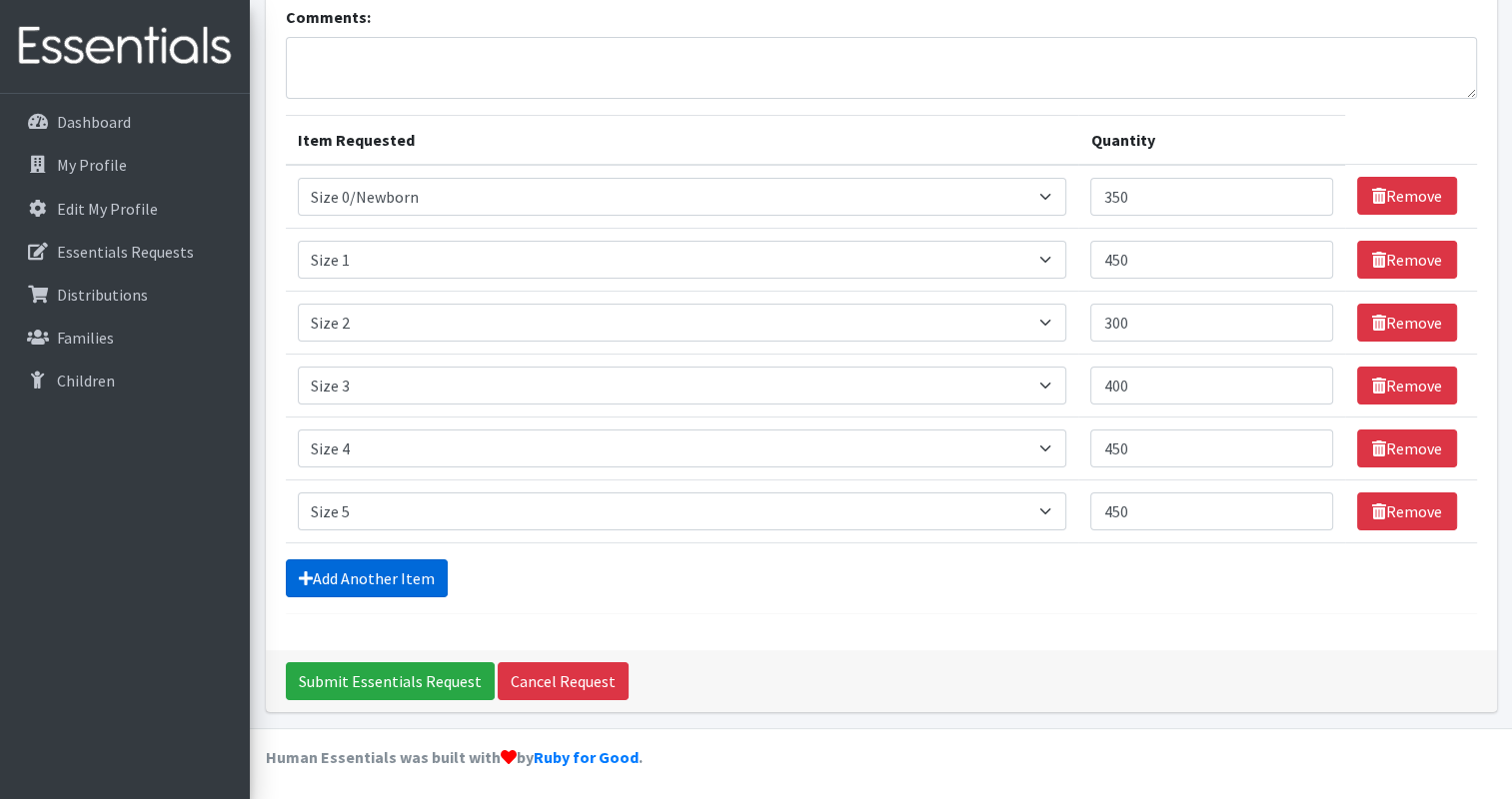 click on "Add Another Item" at bounding box center [367, 578] 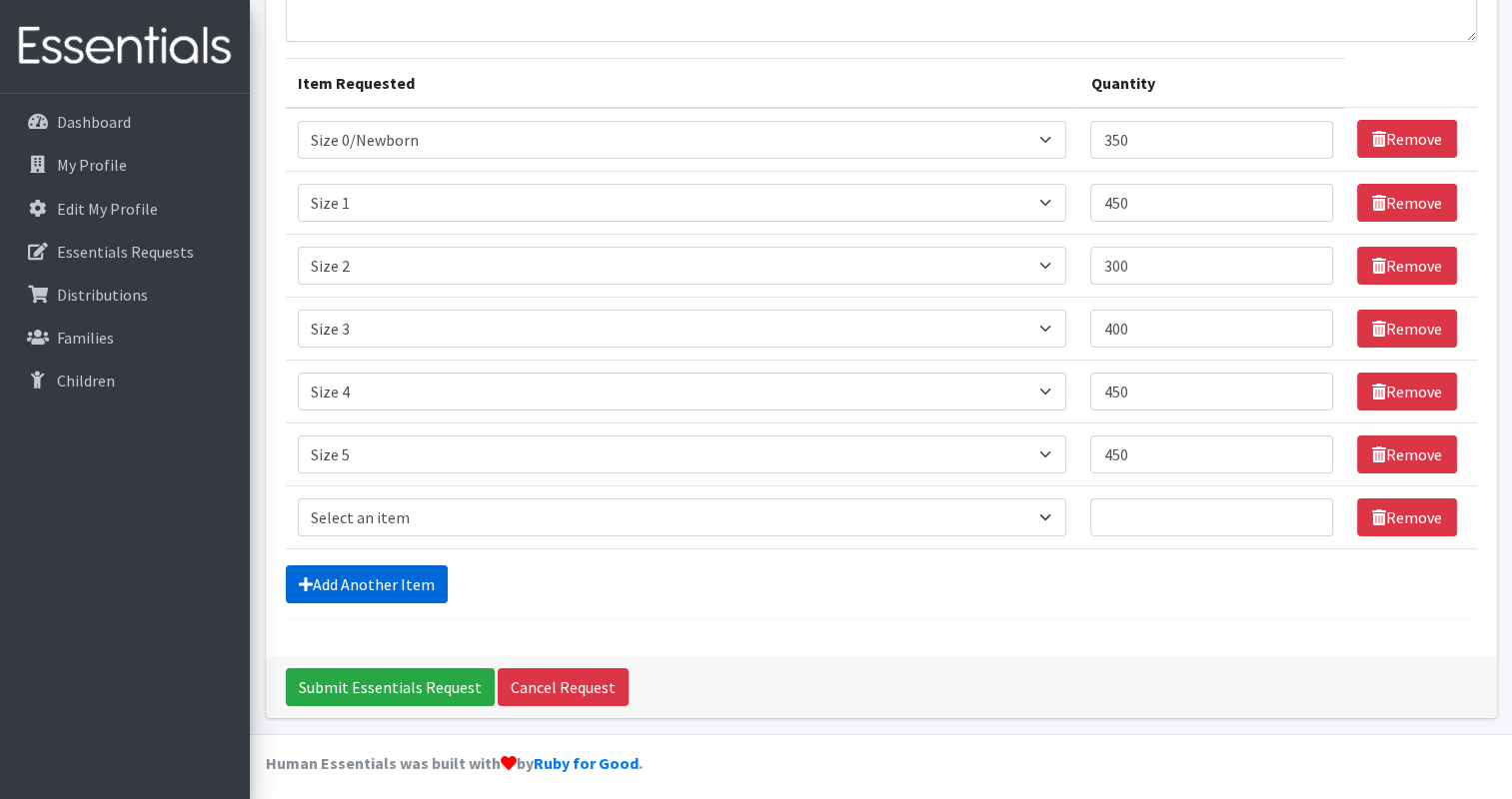 scroll, scrollTop: 208, scrollLeft: 0, axis: vertical 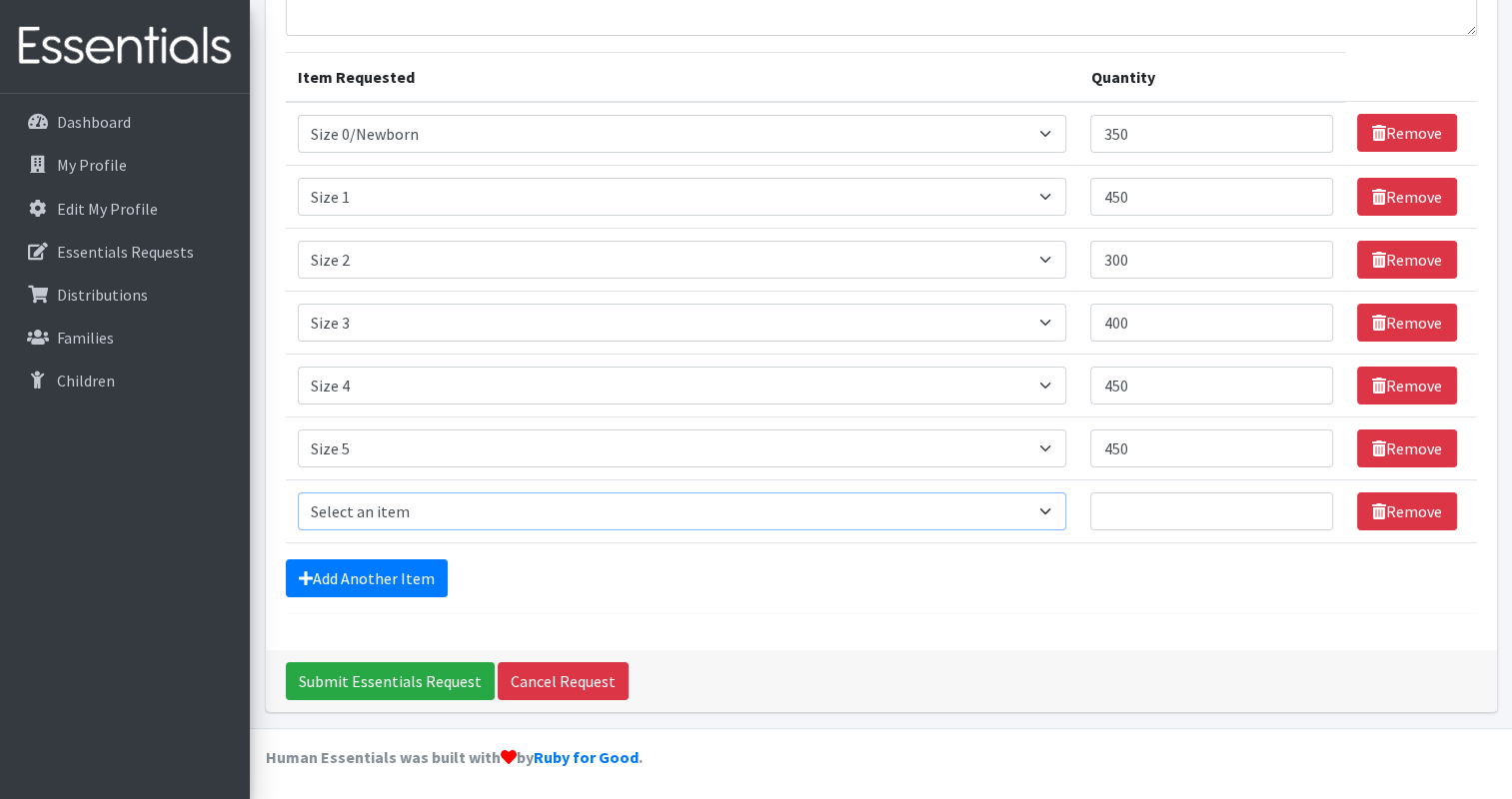 click on "Select an item
Period Supplies: Mixed Kits (order by bag)
Applicator-free tampon
Health fair packs (in a small bag 1 pantiliner and 1 pad with a walk-up distribution flyer)
Menstraul Disks
Period Supplies: First Period Kits (order by bag)
Period Supplies: Pad Kits (order by bag)
Period Supplies: Tampon Kits (order by bag)
Reusable Cups
Reuseable pads pack of 2.
Size 0/Newborn
Size 1
Size 2
Size 3
Size 4
Size 5
Size 6
Size 7 (availability may vary)
Size Preemie (availability may vary)
Training Pant 2T-3T
Training Pant 3T-4T
Training Pant 4T-5T
health fair packets (1 diaper in multiple sizes in a small bag with a walk-up distribution flyer)
reusable underwear ( please specify size but we have very limited supply and most sizes are junior sizes" at bounding box center [683, 511] 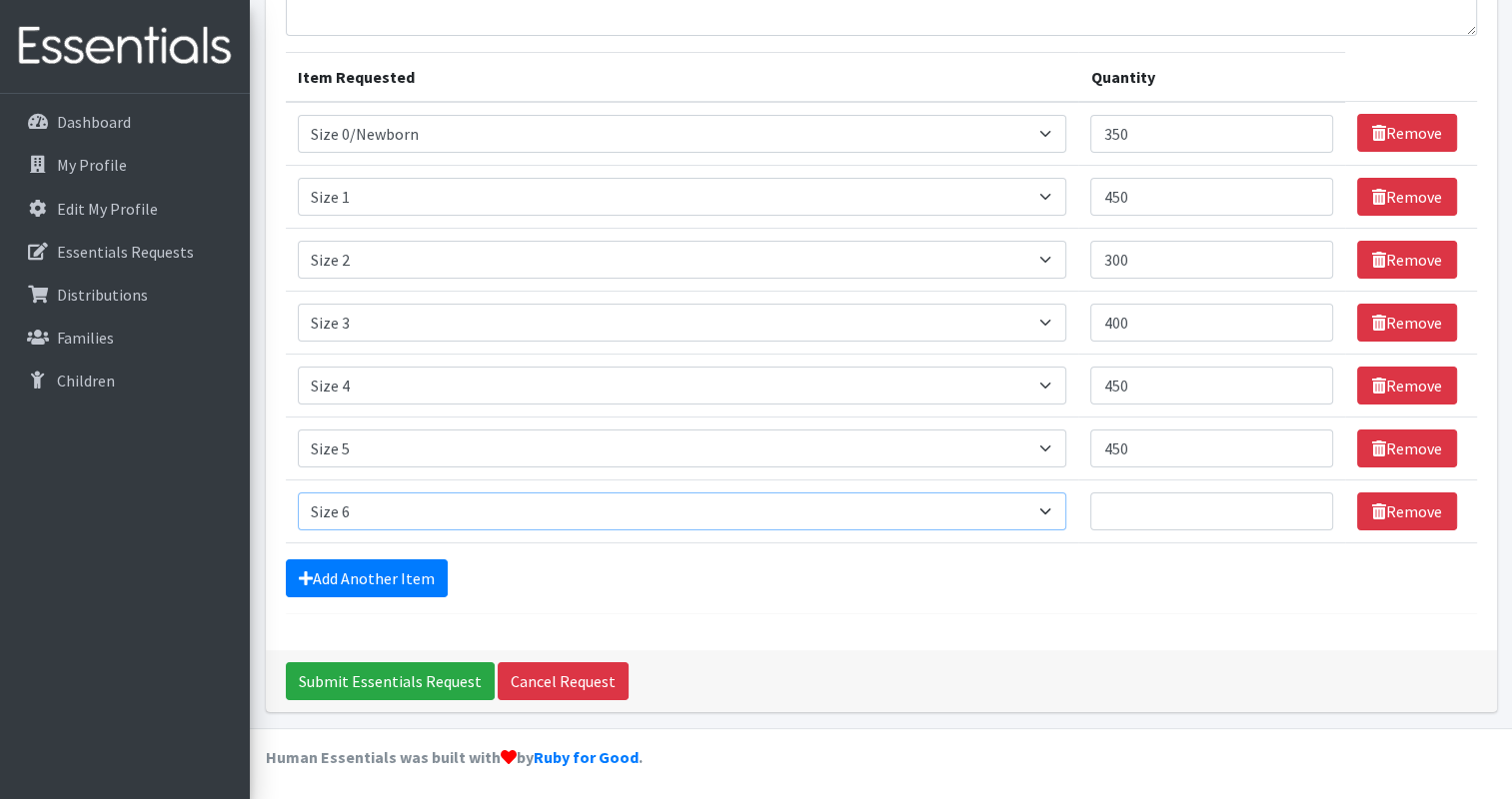 click on "Select an item
Period Supplies: Mixed Kits (order by bag)
Applicator-free tampon
Health fair packs (in a small bag 1 pantiliner and 1 pad with a walk-up distribution flyer)
Menstraul Disks
Period Supplies: First Period Kits (order by bag)
Period Supplies: Pad Kits (order by bag)
Period Supplies: Tampon Kits (order by bag)
Reusable Cups
Reuseable pads pack of 2.
Size 0/Newborn
Size 1
Size 2
Size 3
Size 4
Size 5
Size 6
Size 7 (availability may vary)
Size Preemie (availability may vary)
Training Pant 2T-3T
Training Pant 3T-4T
Training Pant 4T-5T
health fair packets (1 diaper in multiple sizes in a small bag with a walk-up distribution flyer)
reusable underwear ( please specify size but we have very limited supply and most sizes are junior sizes" at bounding box center [683, 511] 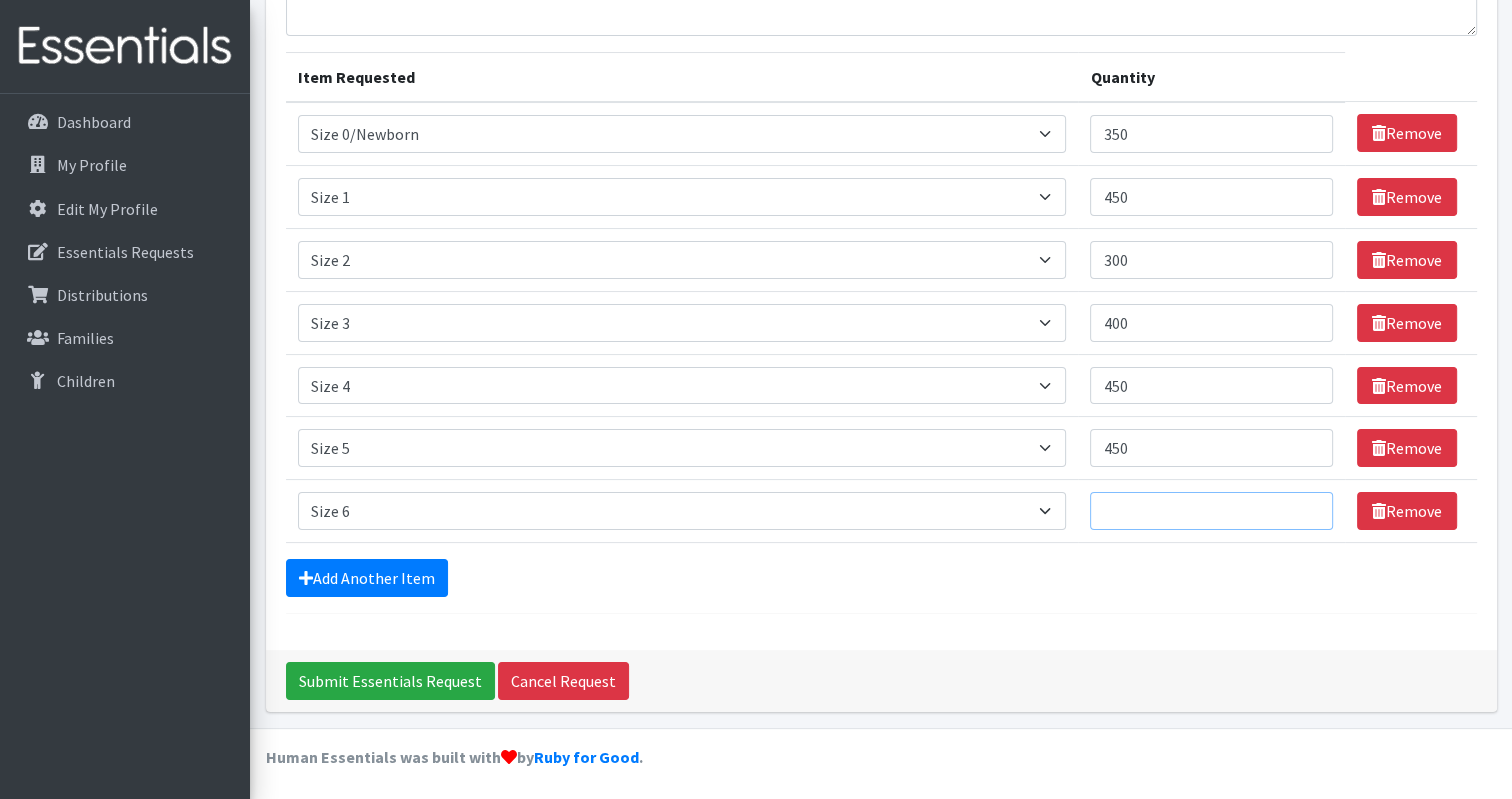 click on "Quantity" at bounding box center [1211, 511] 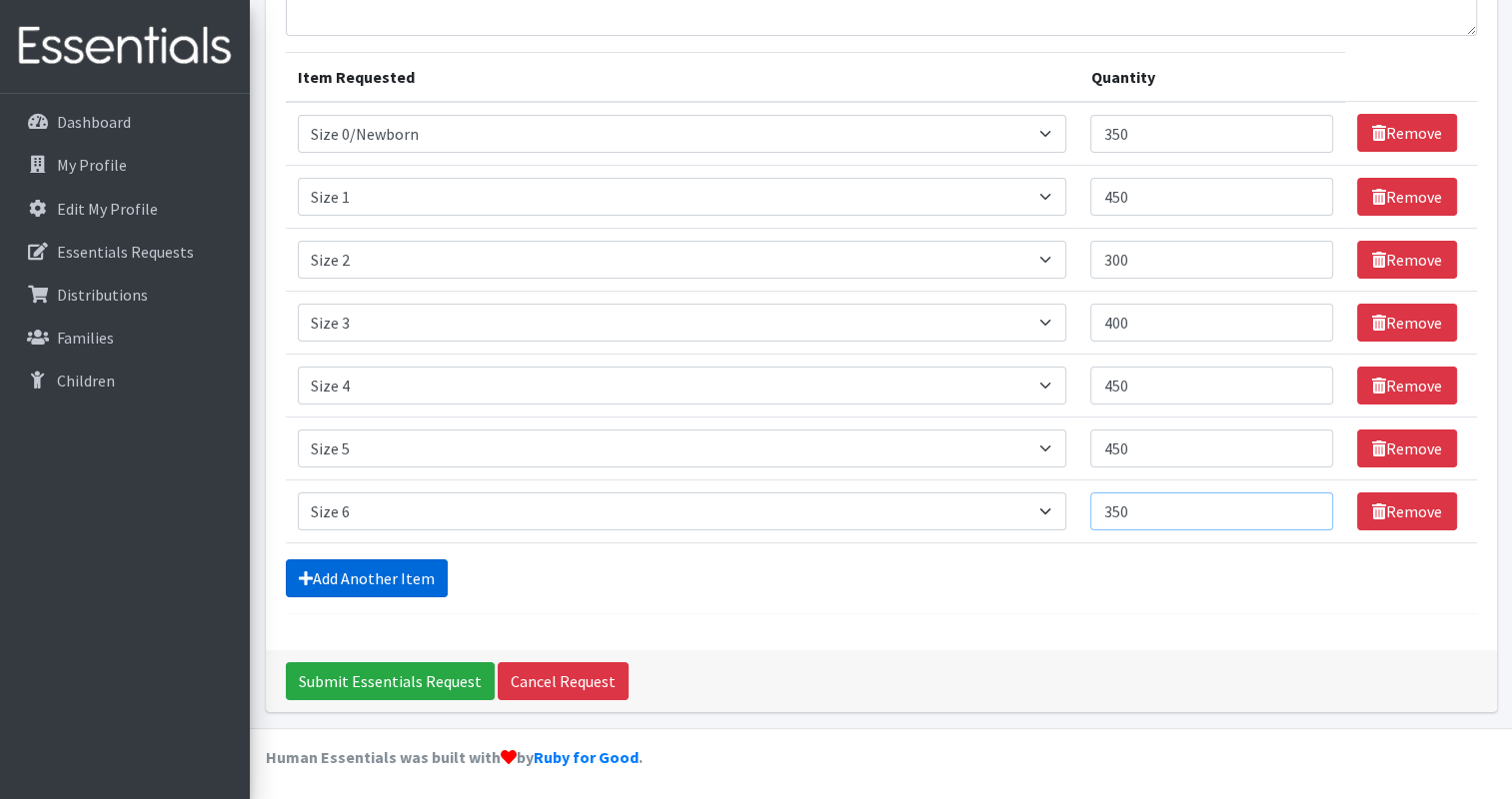 type on "350" 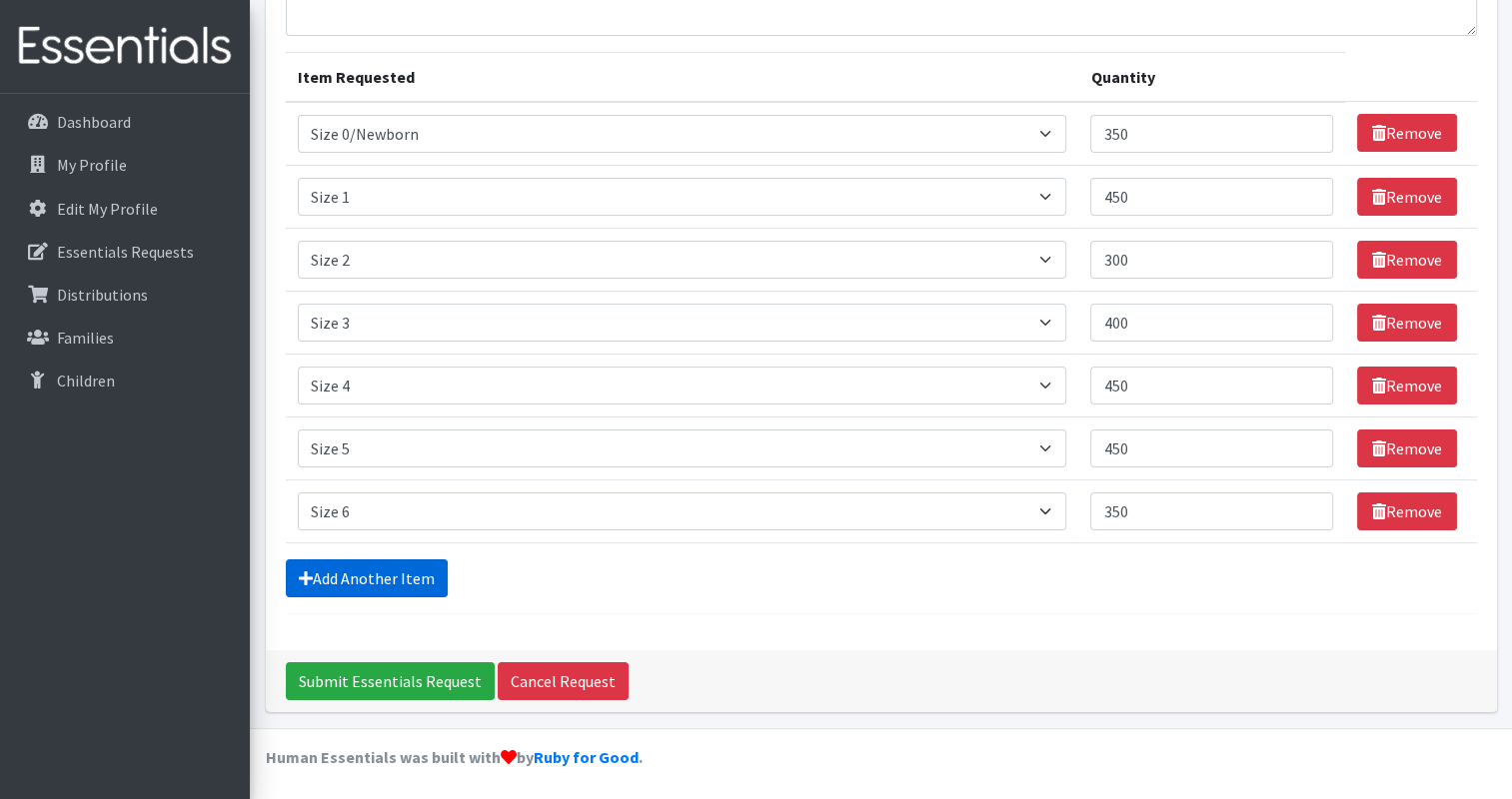 click on "Add Another Item" at bounding box center (367, 578) 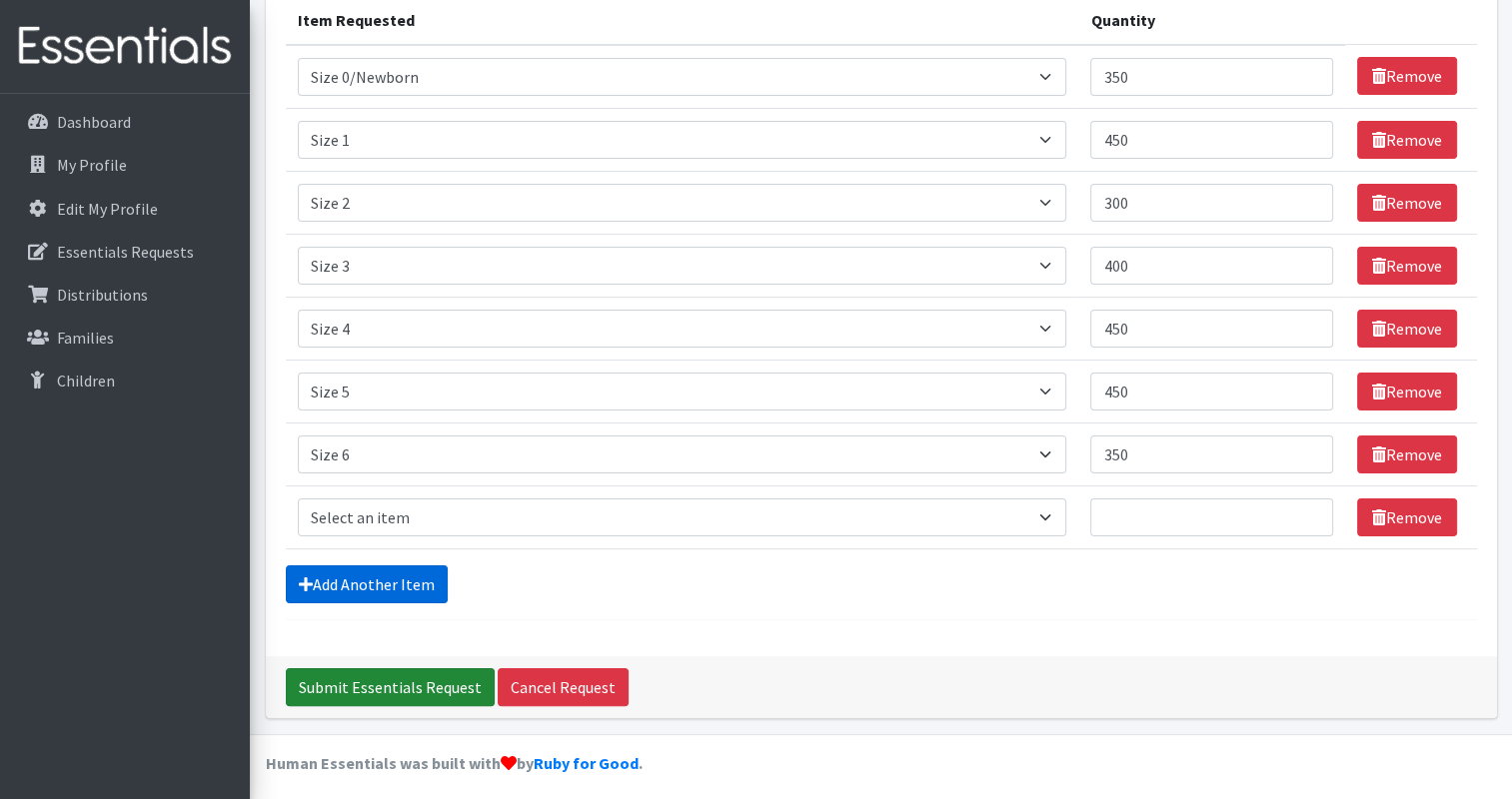 scroll, scrollTop: 271, scrollLeft: 0, axis: vertical 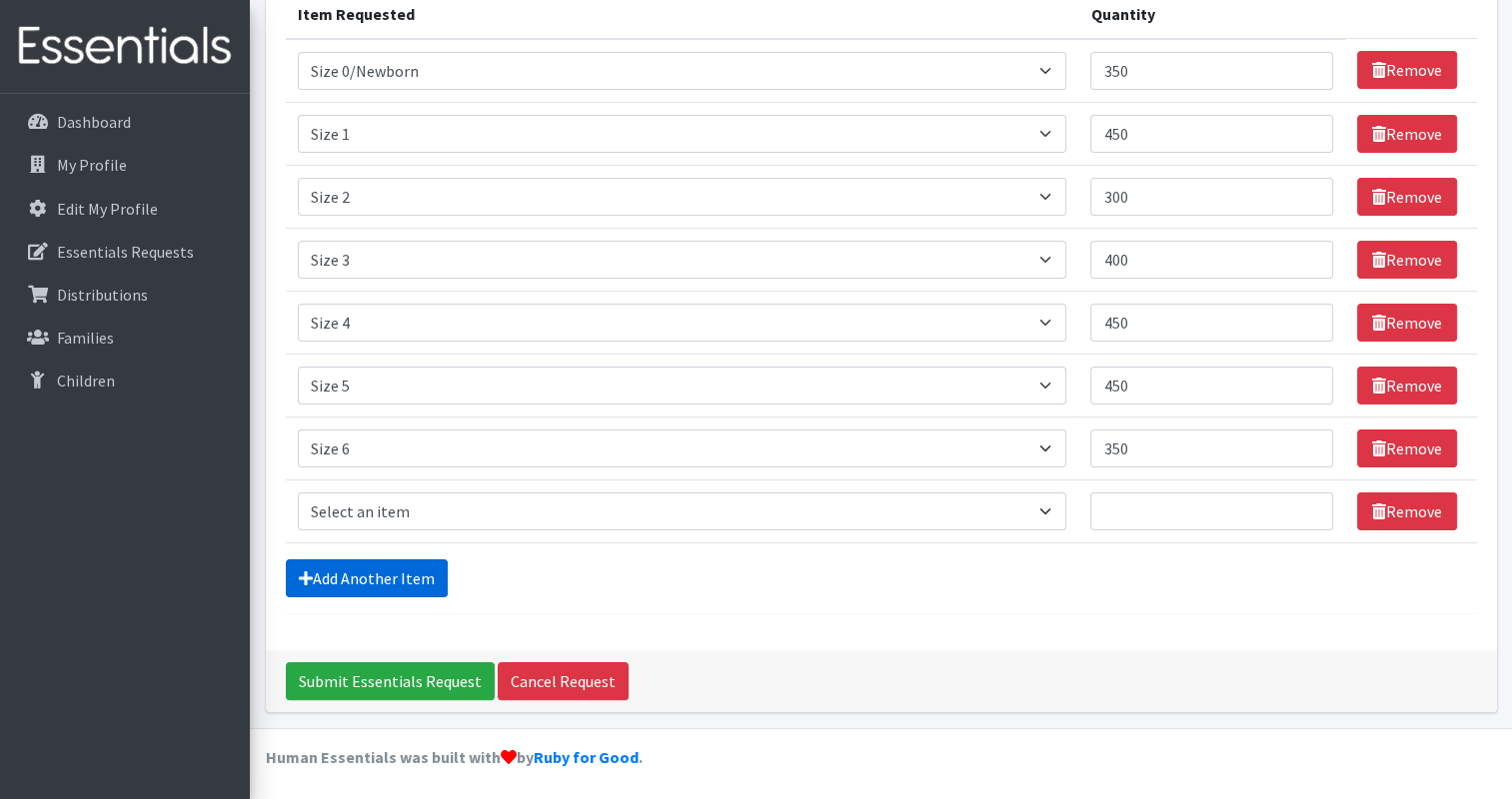 click on "Add Another Item" at bounding box center [367, 578] 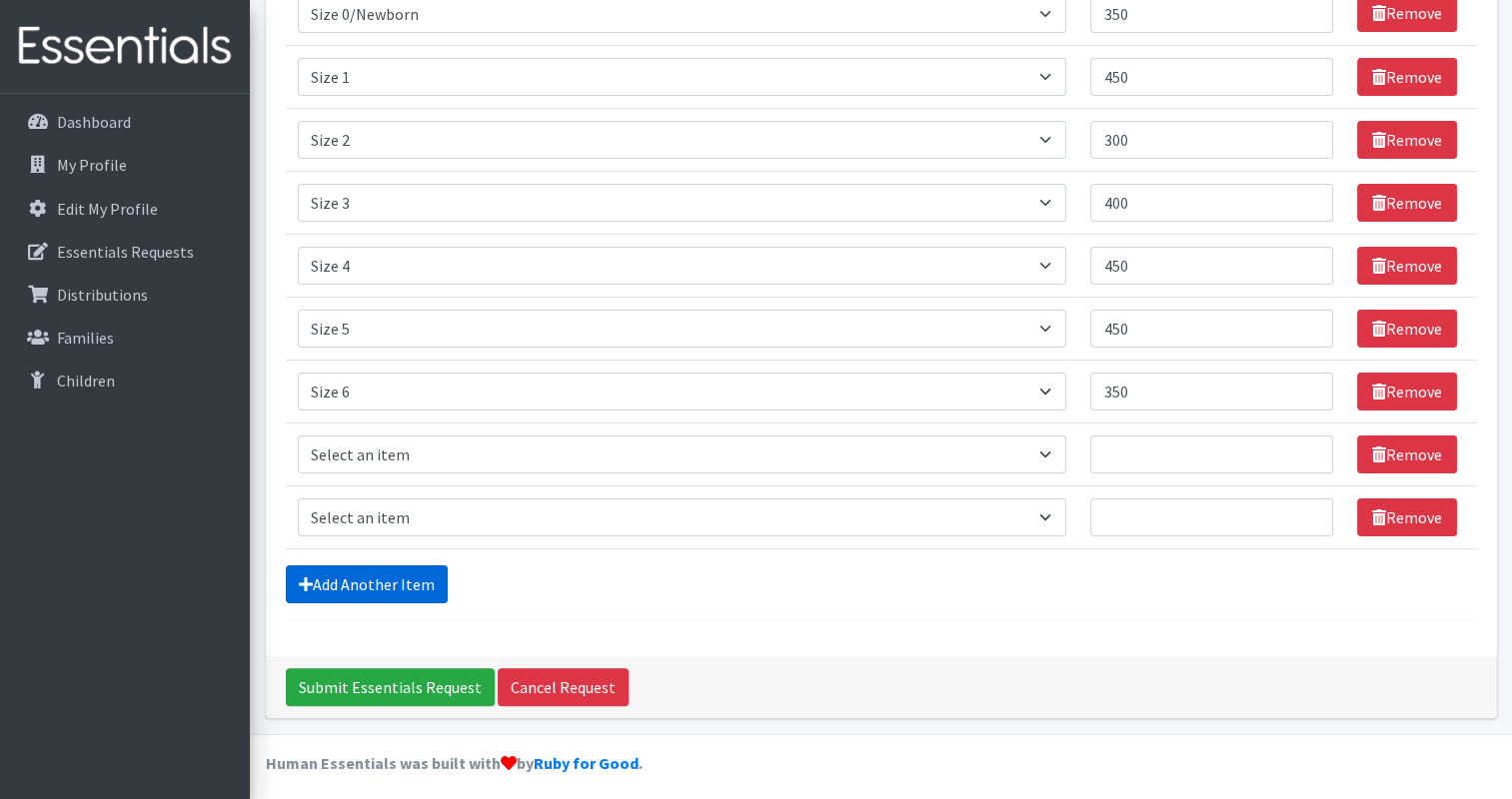 scroll, scrollTop: 333, scrollLeft: 0, axis: vertical 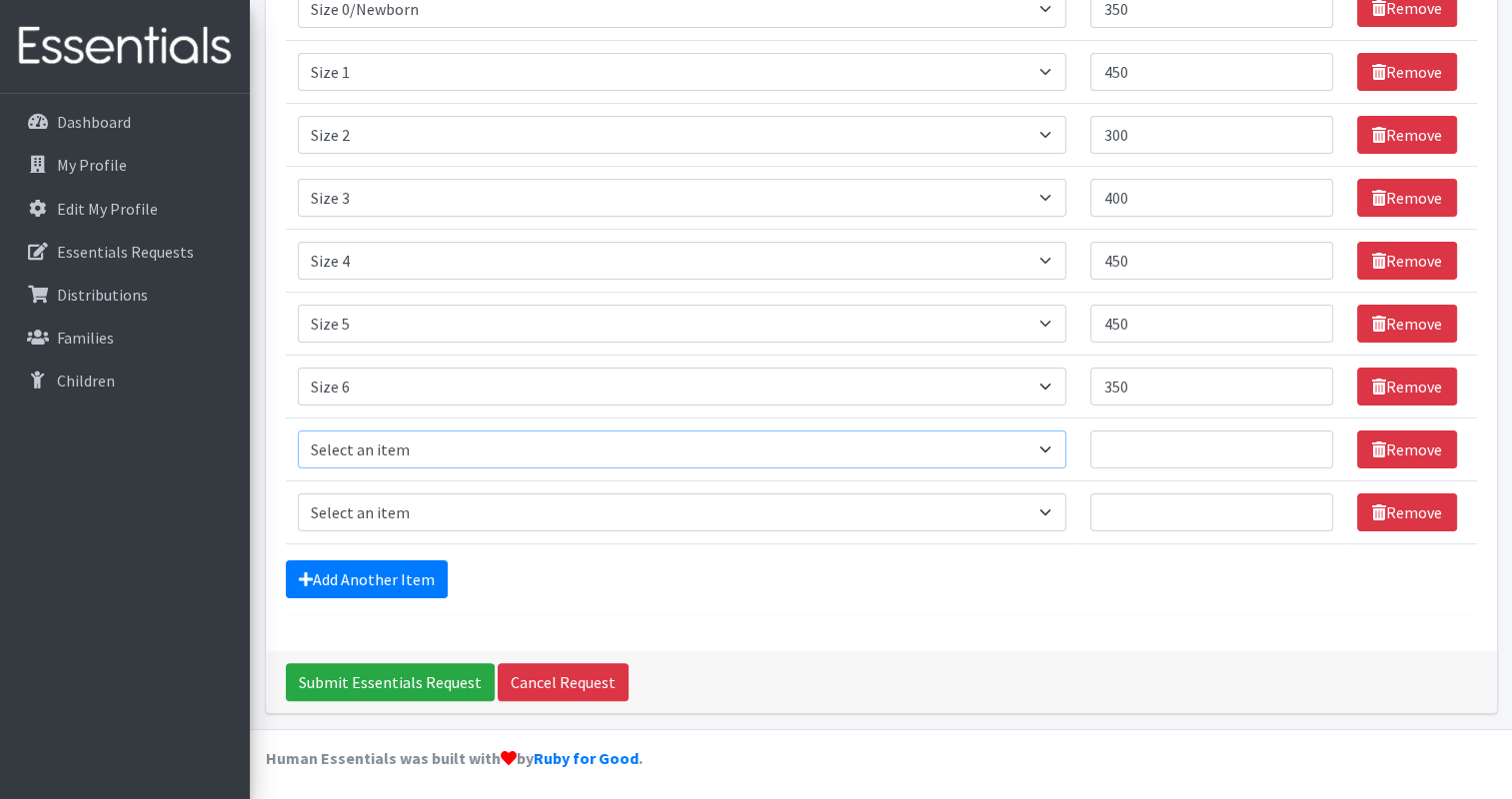 click on "Select an item
Period Supplies: Mixed Kits (order by bag)
Applicator-free tampon
Health fair packs (in a small bag 1 pantiliner and 1 pad with a walk-up distribution flyer)
Menstraul Disks
Period Supplies: First Period Kits (order by bag)
Period Supplies: Pad Kits (order by bag)
Period Supplies: Tampon Kits (order by bag)
Reusable Cups
Reuseable pads pack of 2.
Size 0/Newborn
Size 1
Size 2
Size 3
Size 4
Size 5
Size 6
Size 7 (availability may vary)
Size Preemie (availability may vary)
Training Pant 2T-3T
Training Pant 3T-4T
Training Pant 4T-5T
health fair packets (1 diaper in multiple sizes in a small bag with a walk-up distribution flyer)
reusable underwear ( please specify size but we have very limited supply and most sizes are junior sizes" at bounding box center [683, 449] 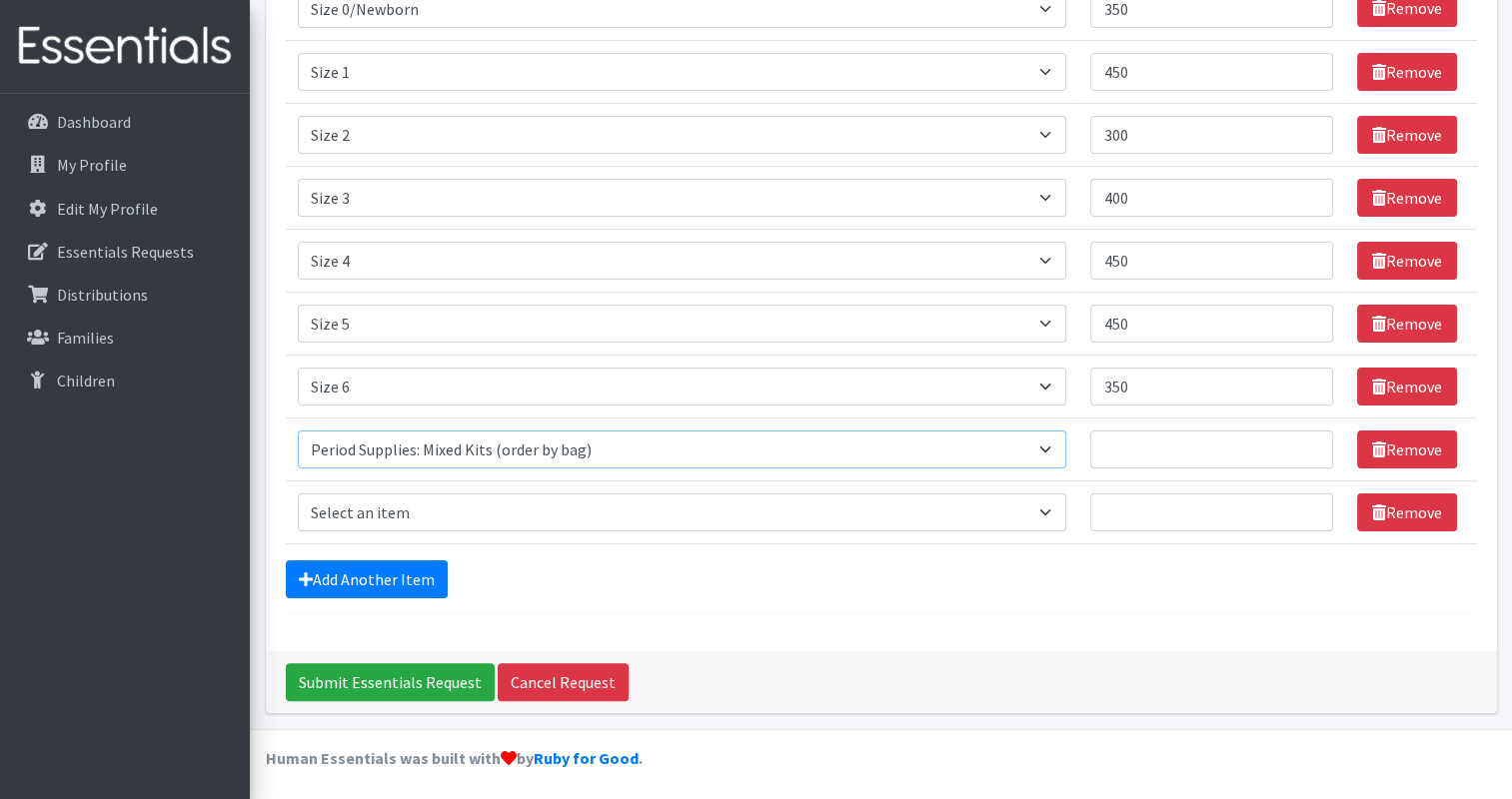 click on "Select an item
Period Supplies: Mixed Kits (order by bag)
Applicator-free tampon
Health fair packs (in a small bag 1 pantiliner and 1 pad with a walk-up distribution flyer)
Menstraul Disks
Period Supplies: First Period Kits (order by bag)
Period Supplies: Pad Kits (order by bag)
Period Supplies: Tampon Kits (order by bag)
Reusable Cups
Reuseable pads pack of 2.
Size 0/Newborn
Size 1
Size 2
Size 3
Size 4
Size 5
Size 6
Size 7 (availability may vary)
Size Preemie (availability may vary)
Training Pant 2T-3T
Training Pant 3T-4T
Training Pant 4T-5T
health fair packets (1 diaper in multiple sizes in a small bag with a walk-up distribution flyer)
reusable underwear ( please specify size but we have very limited supply and most sizes are junior sizes" at bounding box center (683, 449) 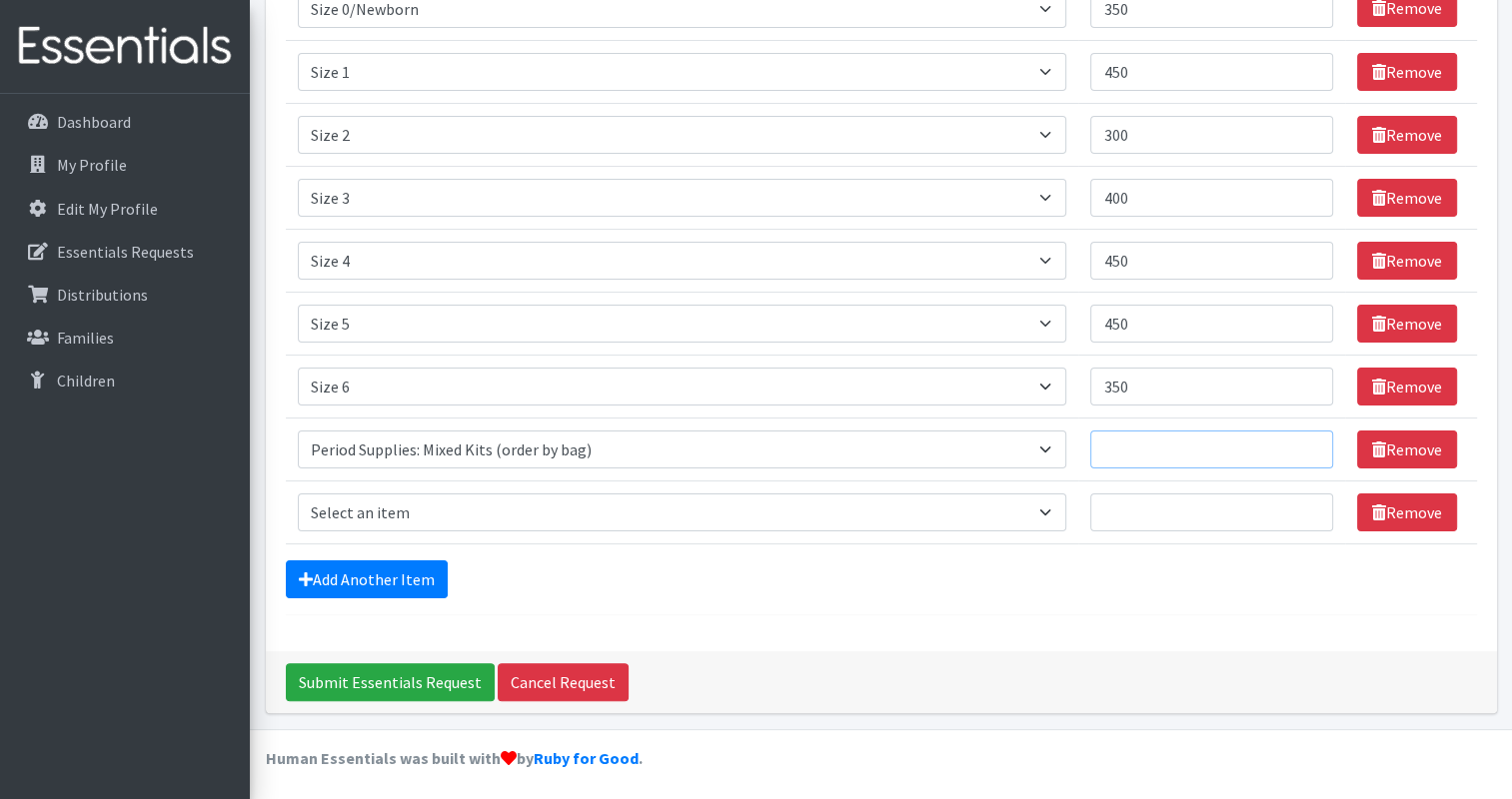 click on "Quantity" at bounding box center (1211, 449) 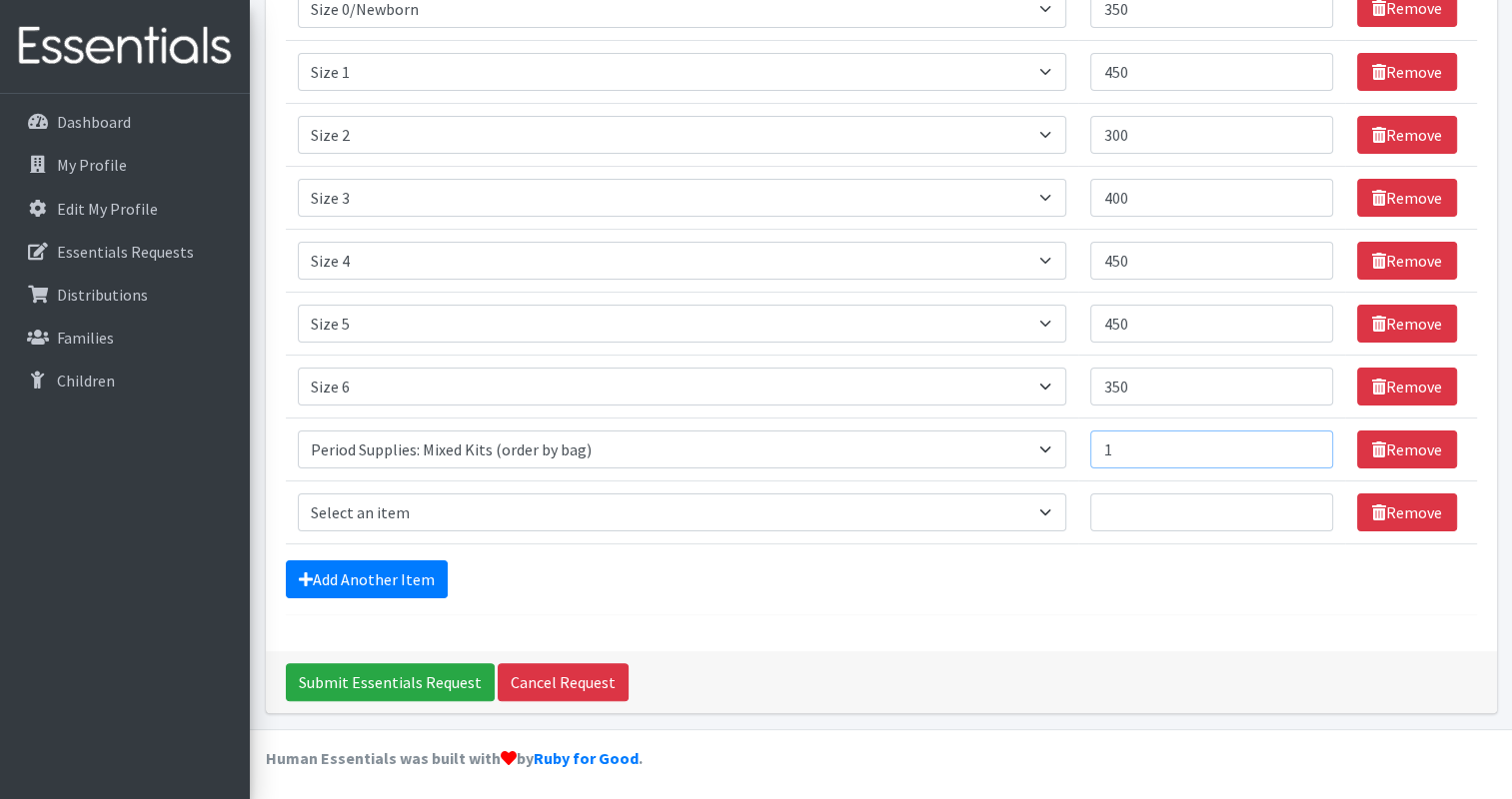type on "1" 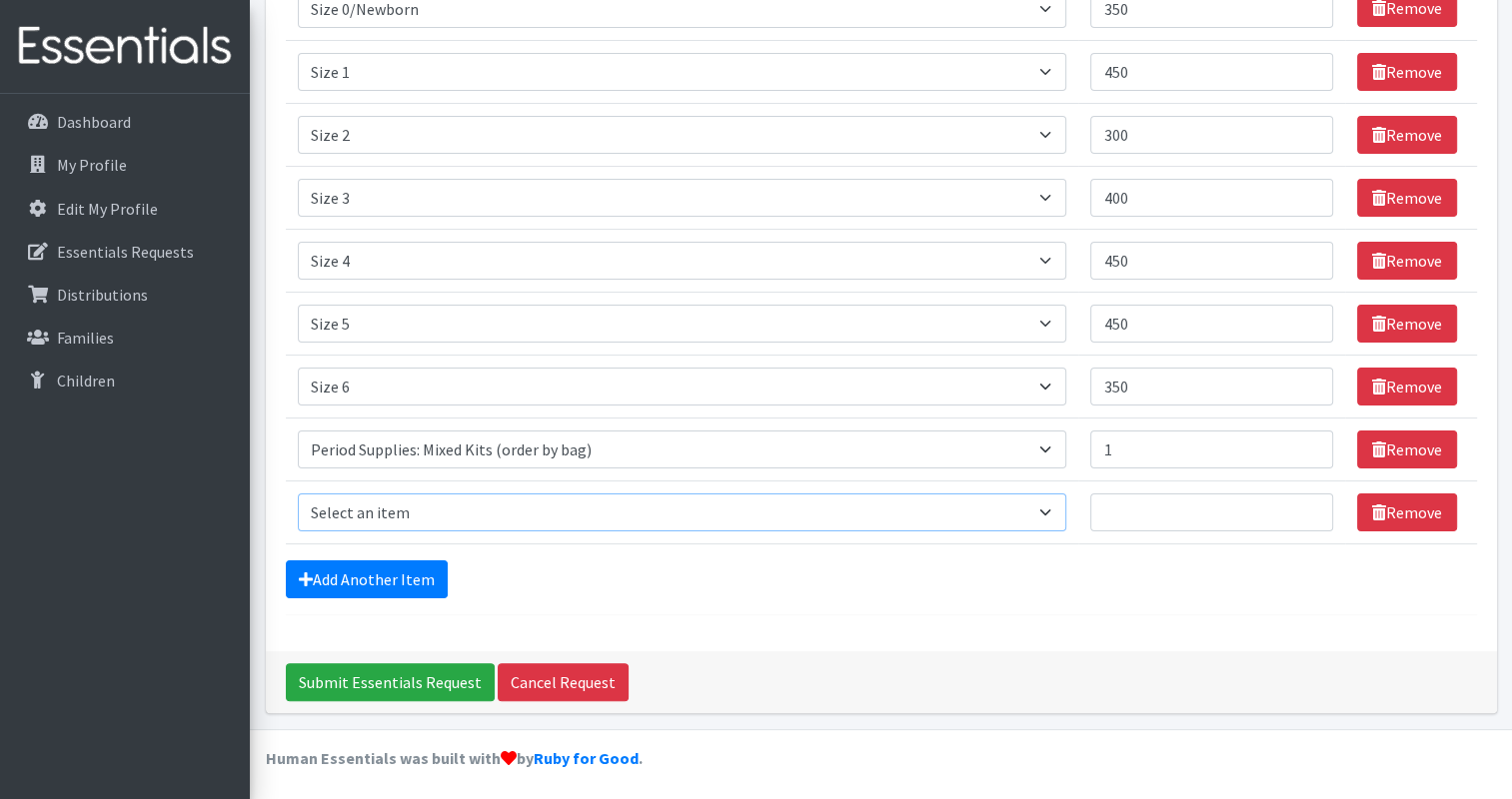 click on "Select an item
Period Supplies: Mixed Kits (order by bag)
Applicator-free tampon
Health fair packs (in a small bag 1 pantiliner and 1 pad with a walk-up distribution flyer)
Menstraul Disks
Period Supplies: First Period Kits (order by bag)
Period Supplies: Pad Kits (order by bag)
Period Supplies: Tampon Kits (order by bag)
Reusable Cups
Reuseable pads pack of 2.
Size 0/Newborn
Size 1
Size 2
Size 3
Size 4
Size 5
Size 6
Size 7 (availability may vary)
Size Preemie (availability may vary)
Training Pant 2T-3T
Training Pant 3T-4T
Training Pant 4T-5T
health fair packets (1 diaper in multiple sizes in a small bag with a walk-up distribution flyer)
reusable underwear ( please specify size but we have very limited supply and most sizes are junior sizes" at bounding box center (683, 512) 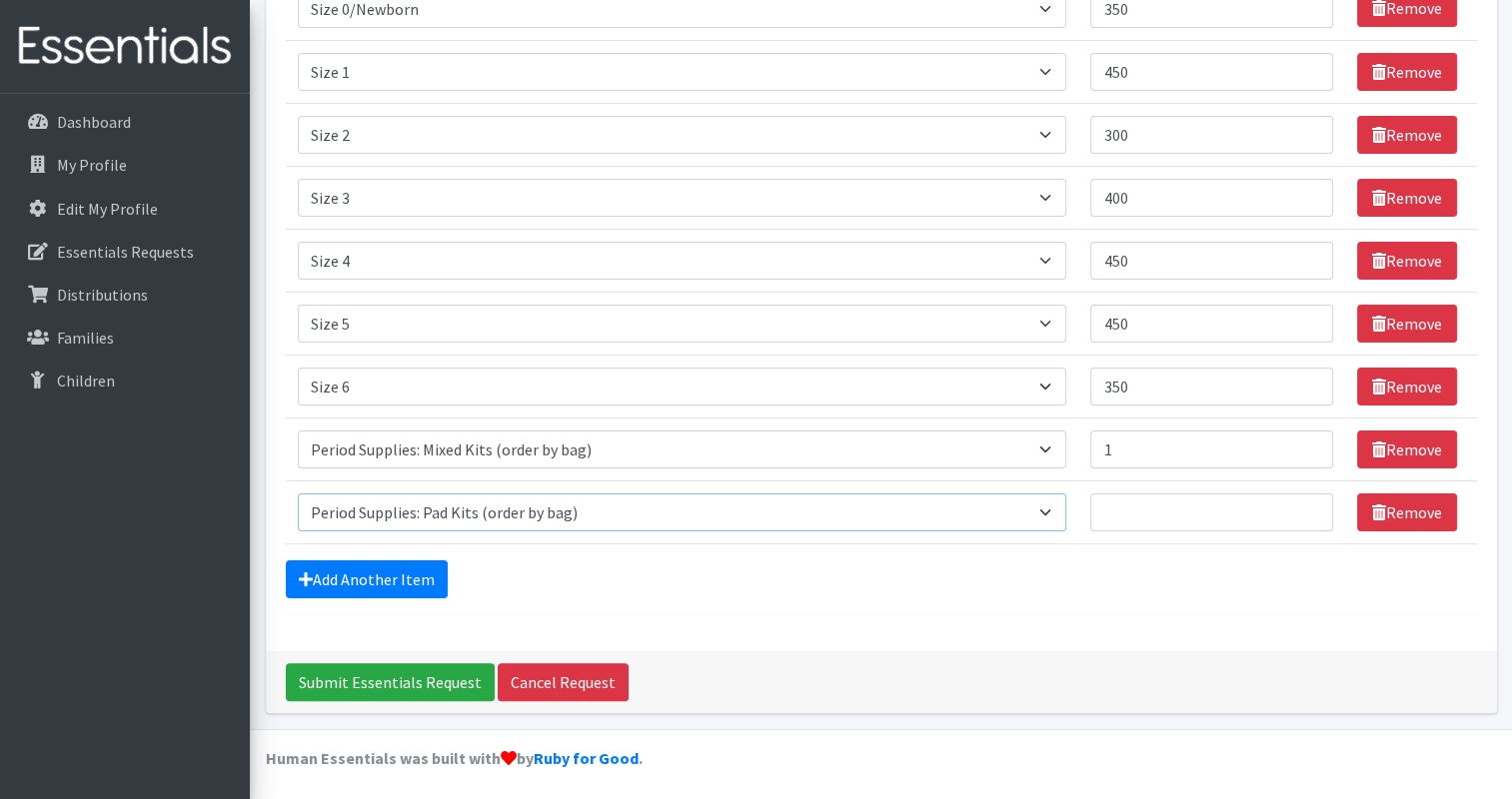 click on "Select an item
Period Supplies: Mixed Kits (order by bag)
Applicator-free tampon
Health fair packs (in a small bag 1 pantiliner and 1 pad with a walk-up distribution flyer)
Menstraul Disks
Period Supplies: First Period Kits (order by bag)
Period Supplies: Pad Kits (order by bag)
Period Supplies: Tampon Kits (order by bag)
Reusable Cups
Reuseable pads pack of 2.
Size 0/Newborn
Size 1
Size 2
Size 3
Size 4
Size 5
Size 6
Size 7 (availability may vary)
Size Preemie (availability may vary)
Training Pant 2T-3T
Training Pant 3T-4T
Training Pant 4T-5T
health fair packets (1 diaper in multiple sizes in a small bag with a walk-up distribution flyer)
reusable underwear ( please specify size but we have very limited supply and most sizes are junior sizes" at bounding box center (683, 512) 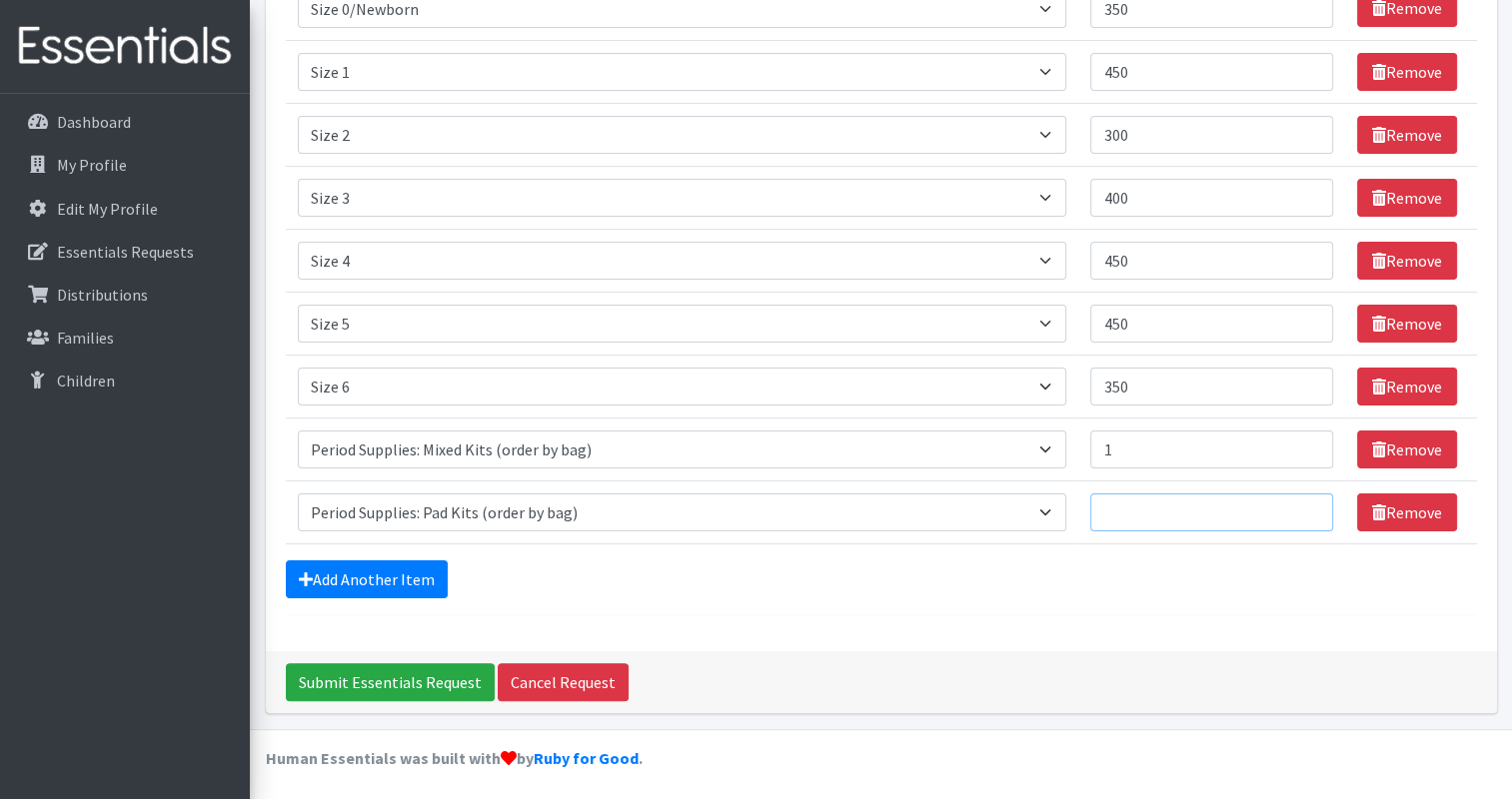 click on "Quantity" at bounding box center (1211, 512) 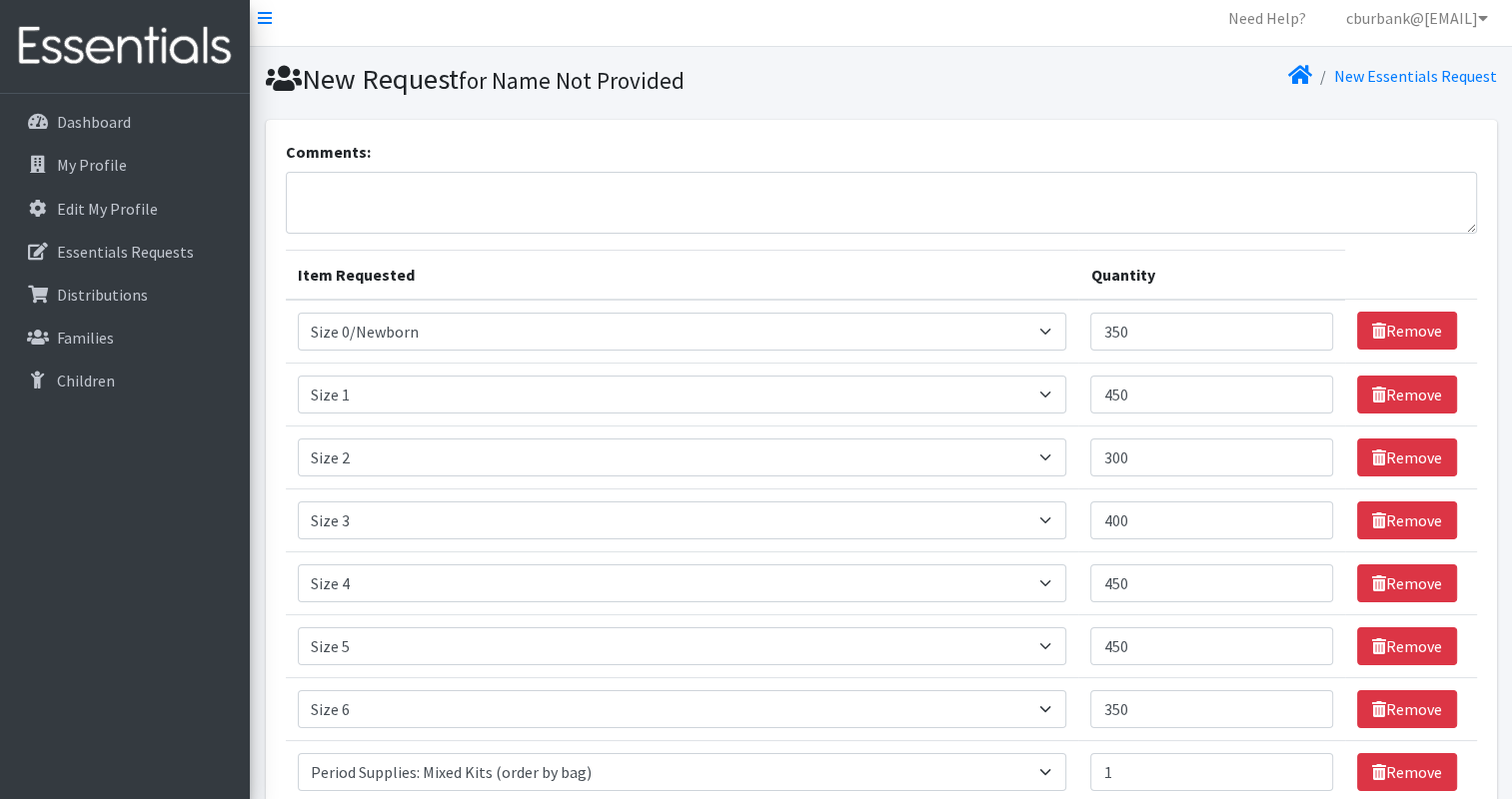 scroll, scrollTop: 0, scrollLeft: 0, axis: both 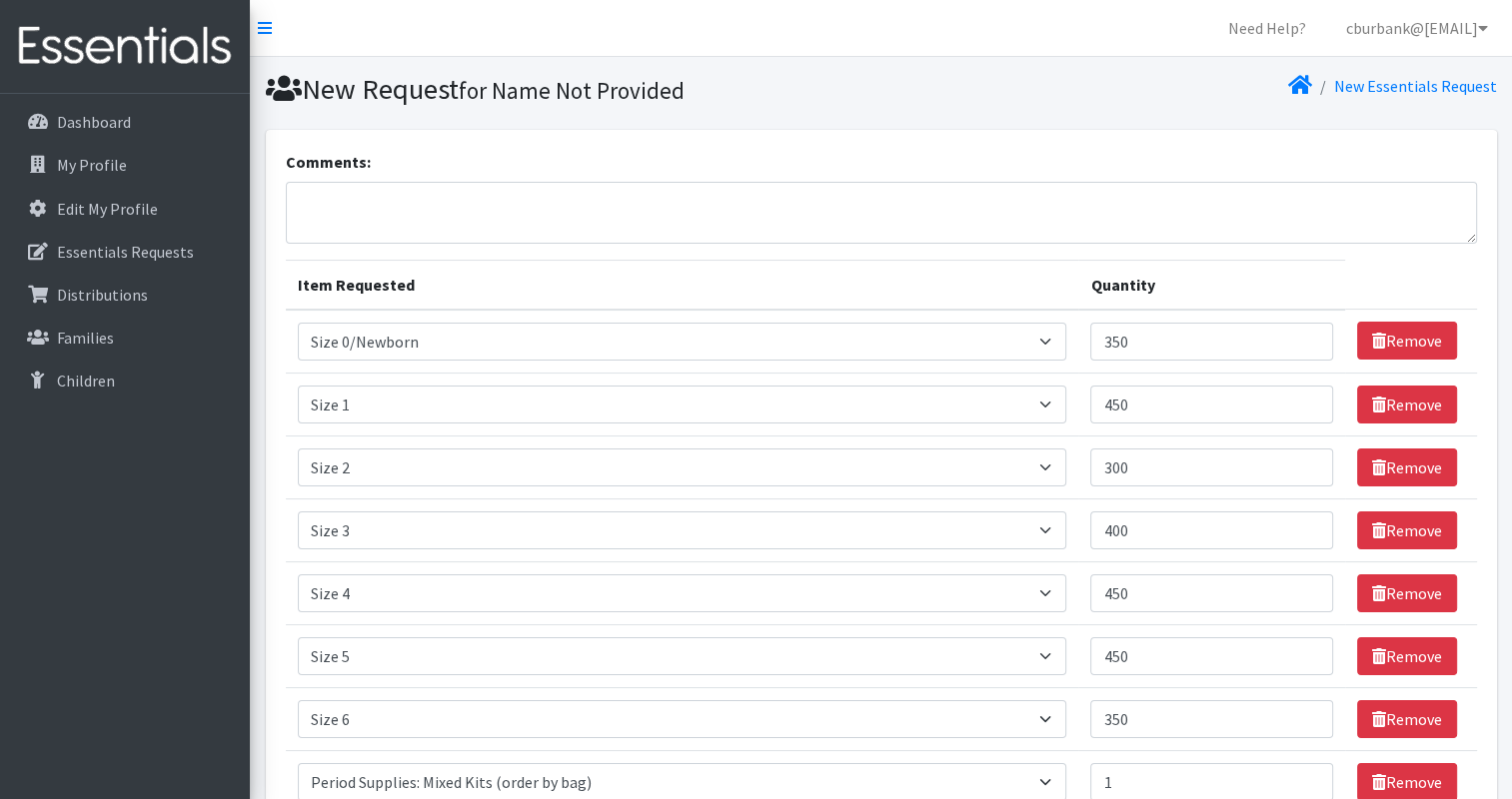type on "2" 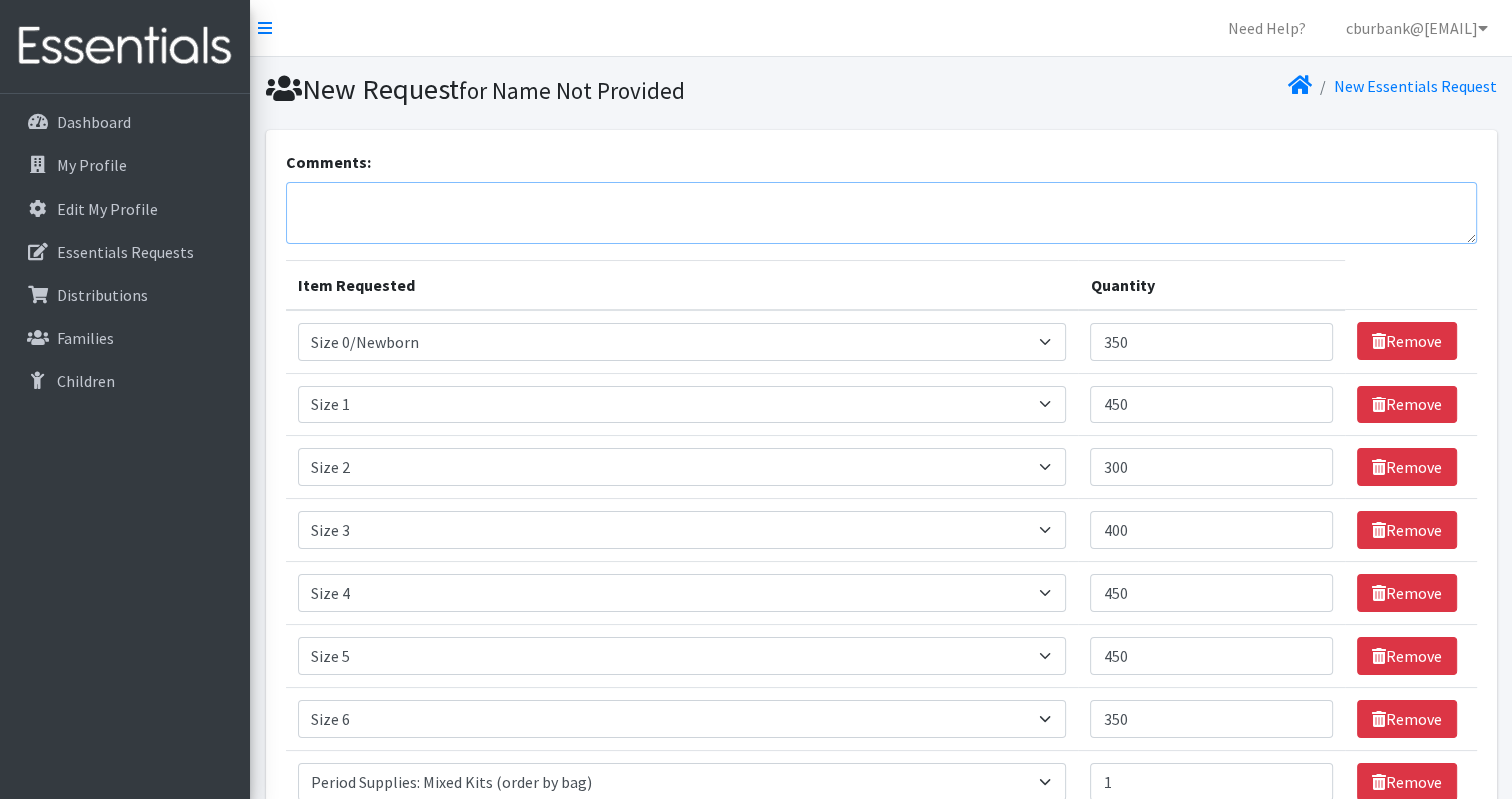 click on "Comments:" at bounding box center (881, 213) 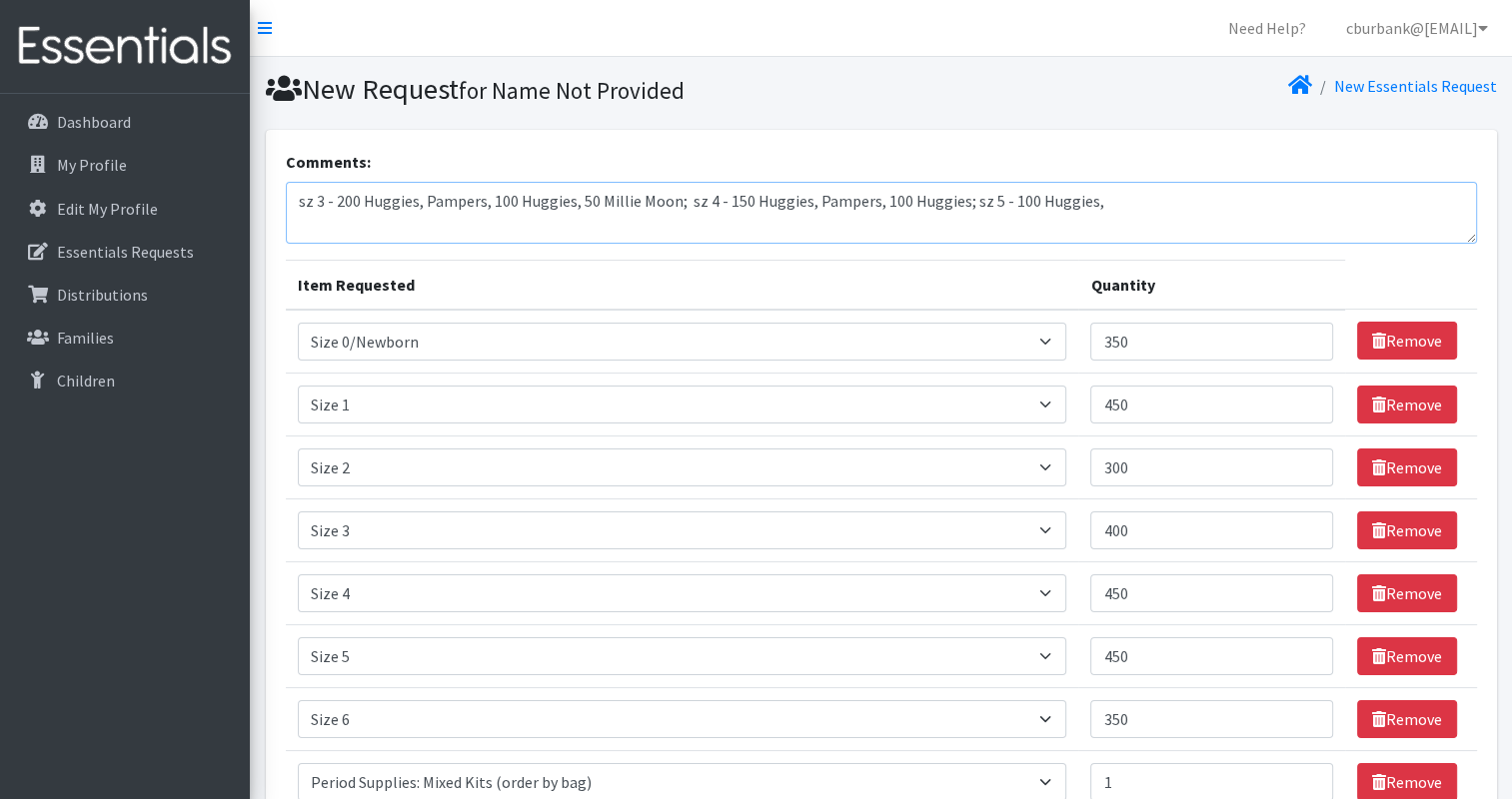 click on "sz 3 - 200 Huggies, Pampers, 100 Huggies, 50 Millie Moon;  sz 4 - 150 Huggies, Pampers, 100 Huggies; sz 5 - 100 Huggies," at bounding box center (881, 213) 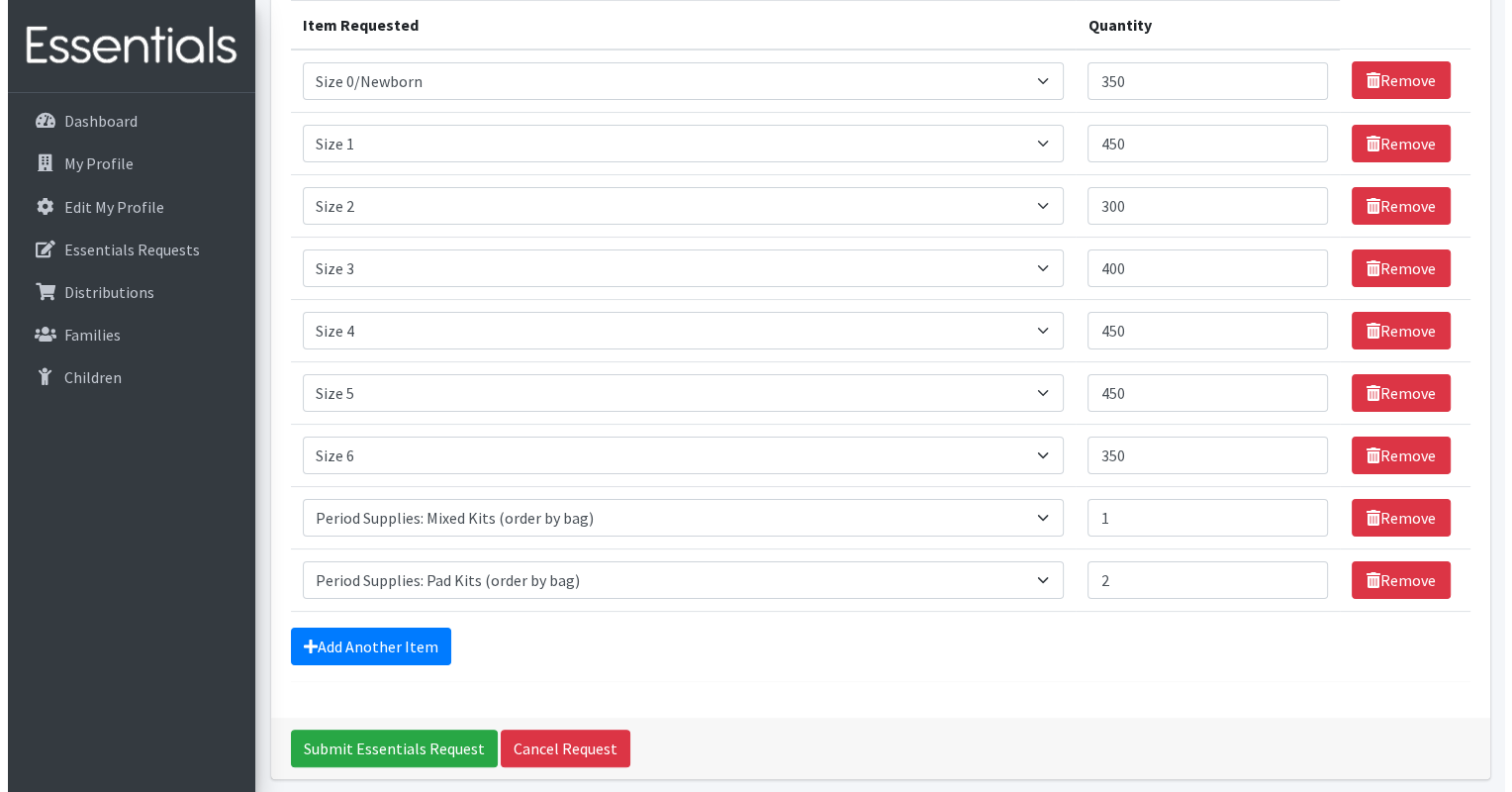 scroll, scrollTop: 297, scrollLeft: 0, axis: vertical 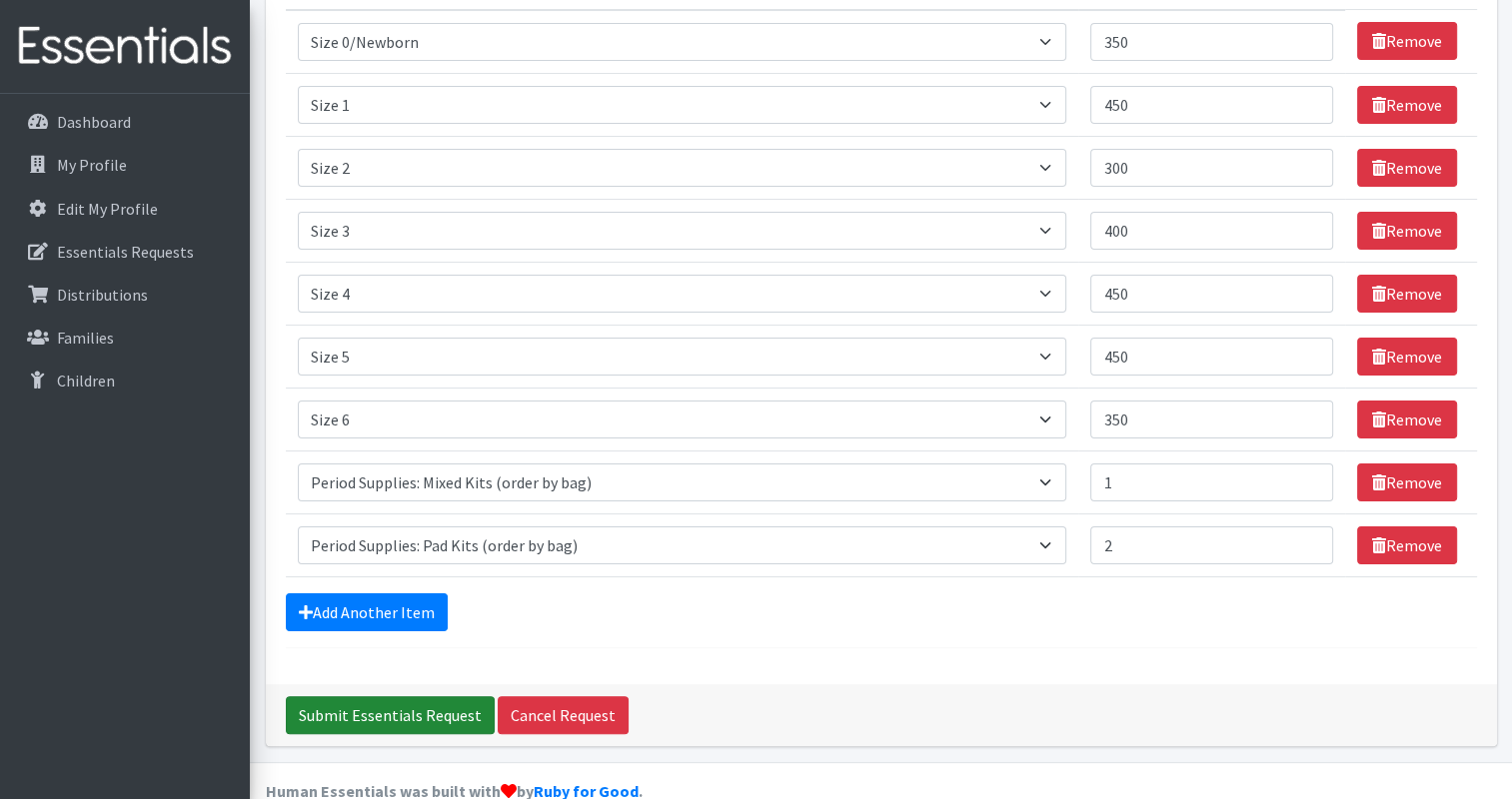 type on "sz 3 - 200 Huggies, Pampers, 100 Huggies, 50 Millie Moon;  sz 4 - 150 Huggies, Pampers, 100 Huggies; sz 5 - 100 Huggies." 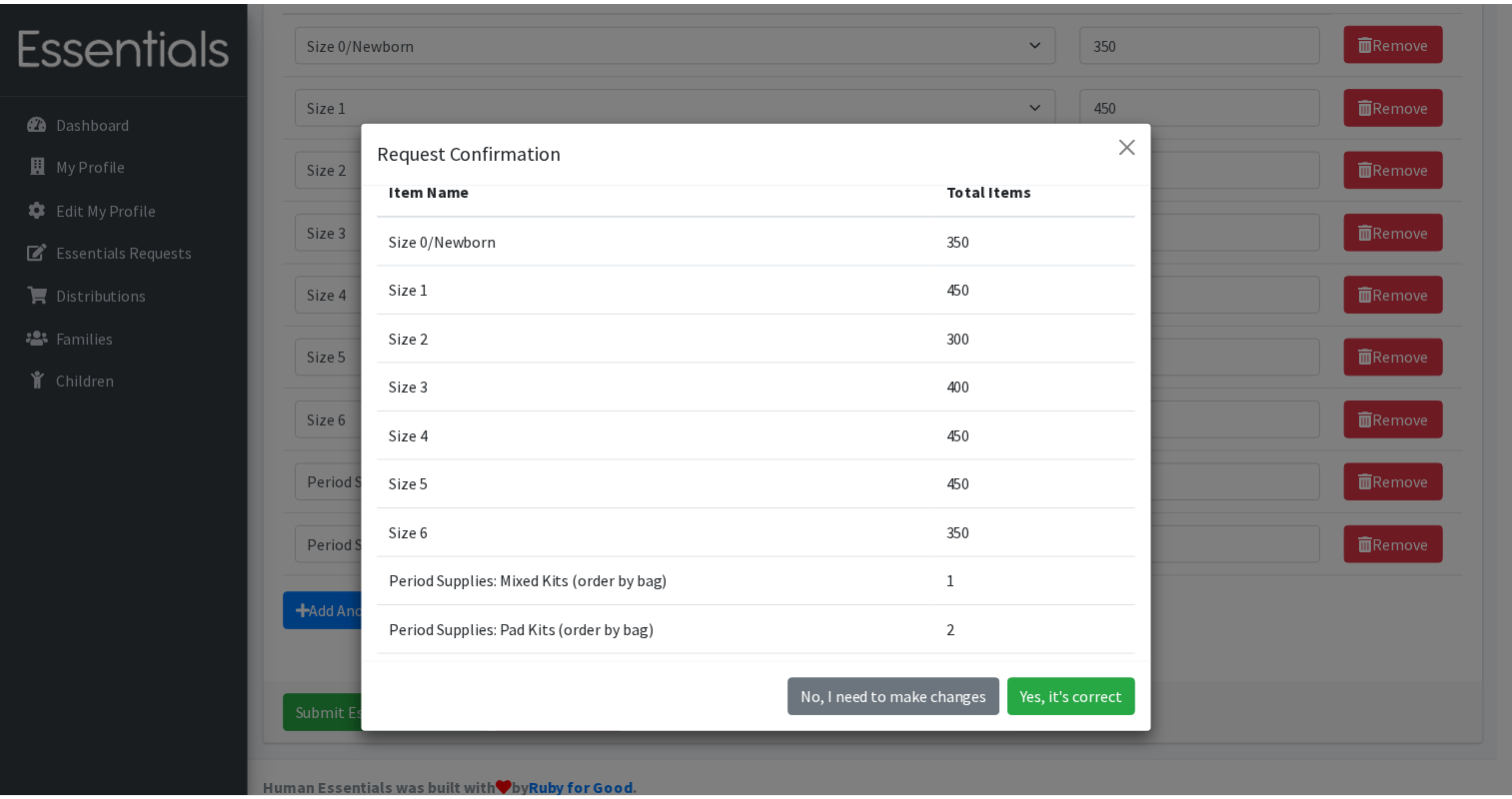 scroll, scrollTop: 0, scrollLeft: 0, axis: both 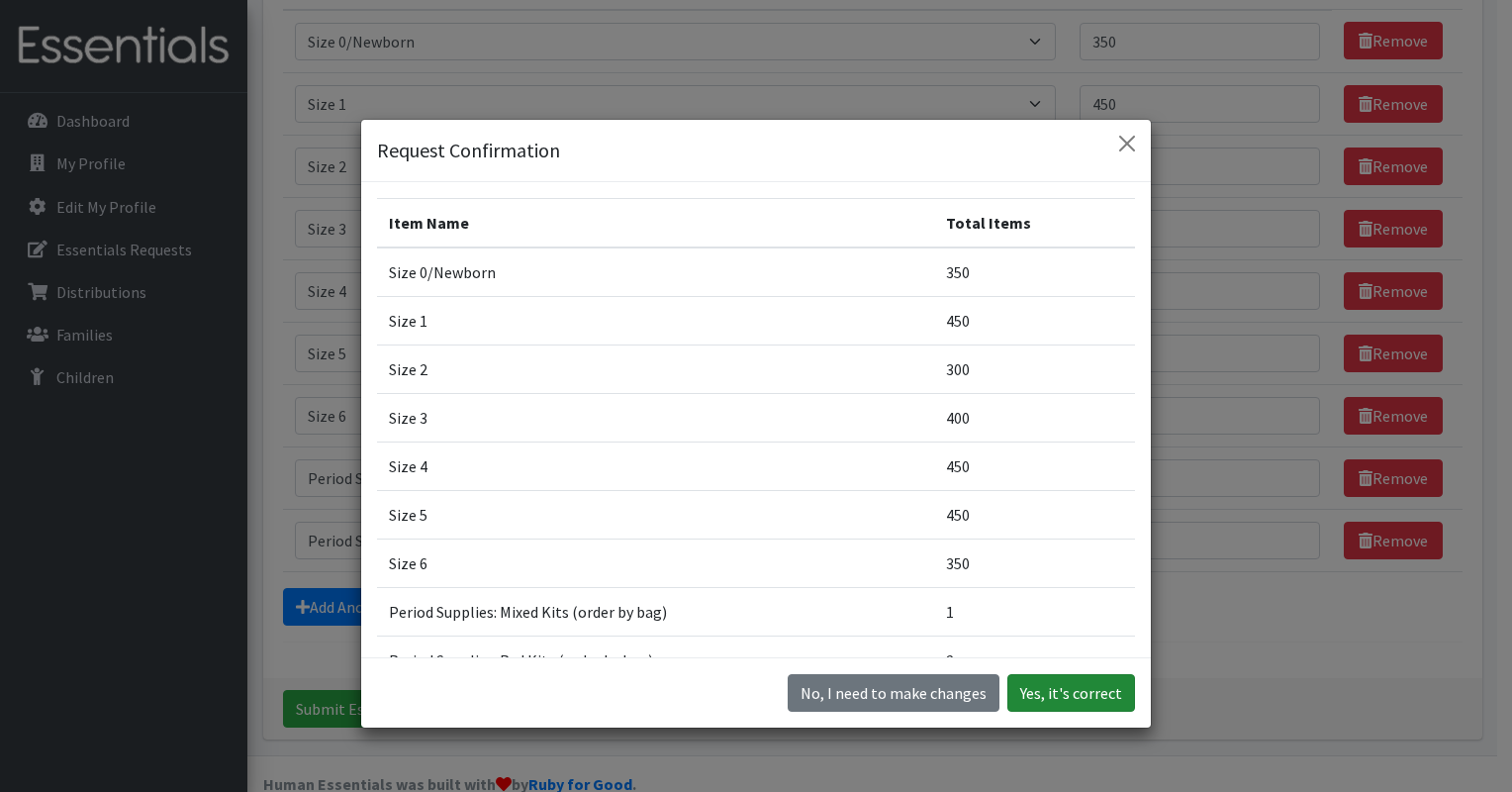 click on "Yes, it's correct" at bounding box center (1071, 693) 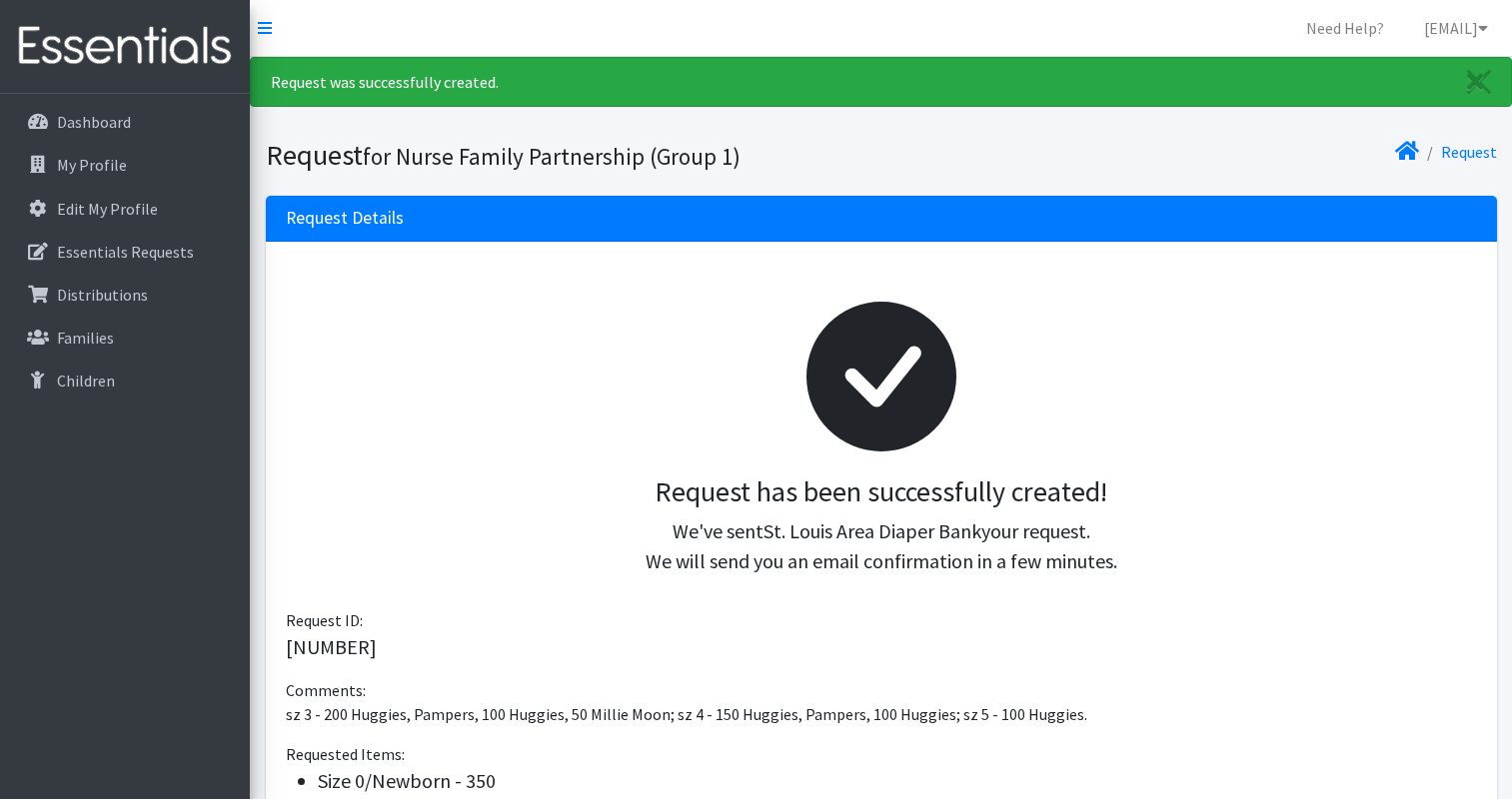 scroll, scrollTop: 0, scrollLeft: 0, axis: both 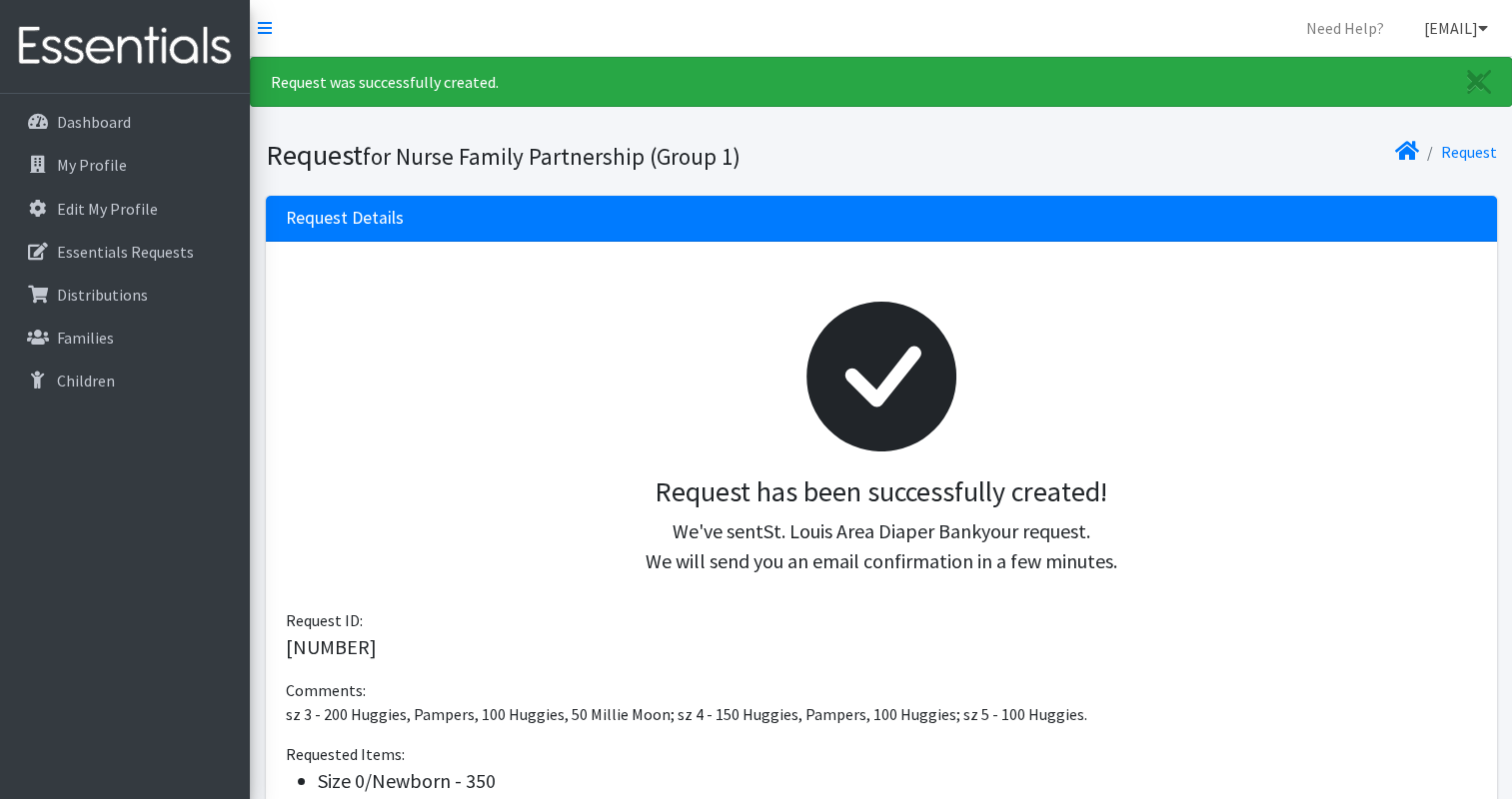 click at bounding box center [1483, 28] 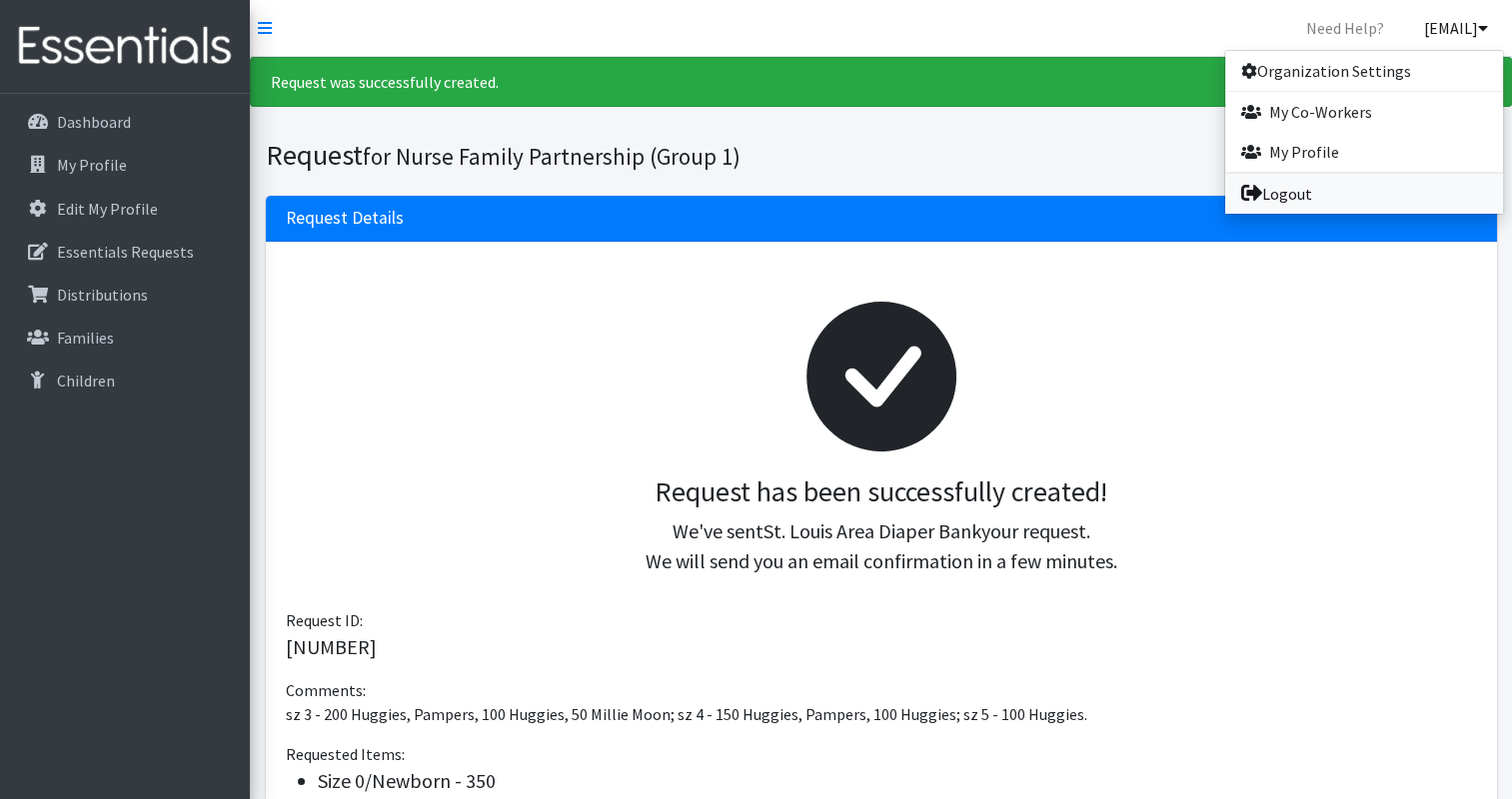 click on "Logout" at bounding box center (1364, 194) 